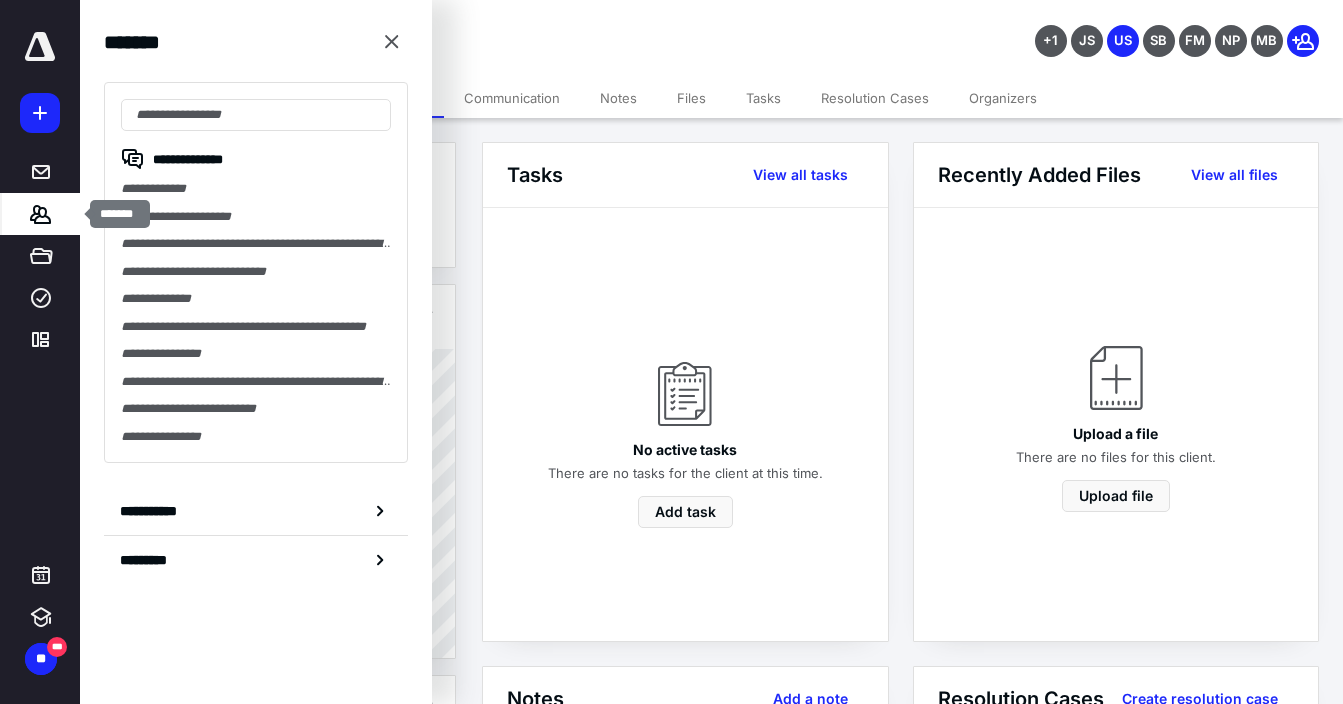 scroll, scrollTop: 0, scrollLeft: 0, axis: both 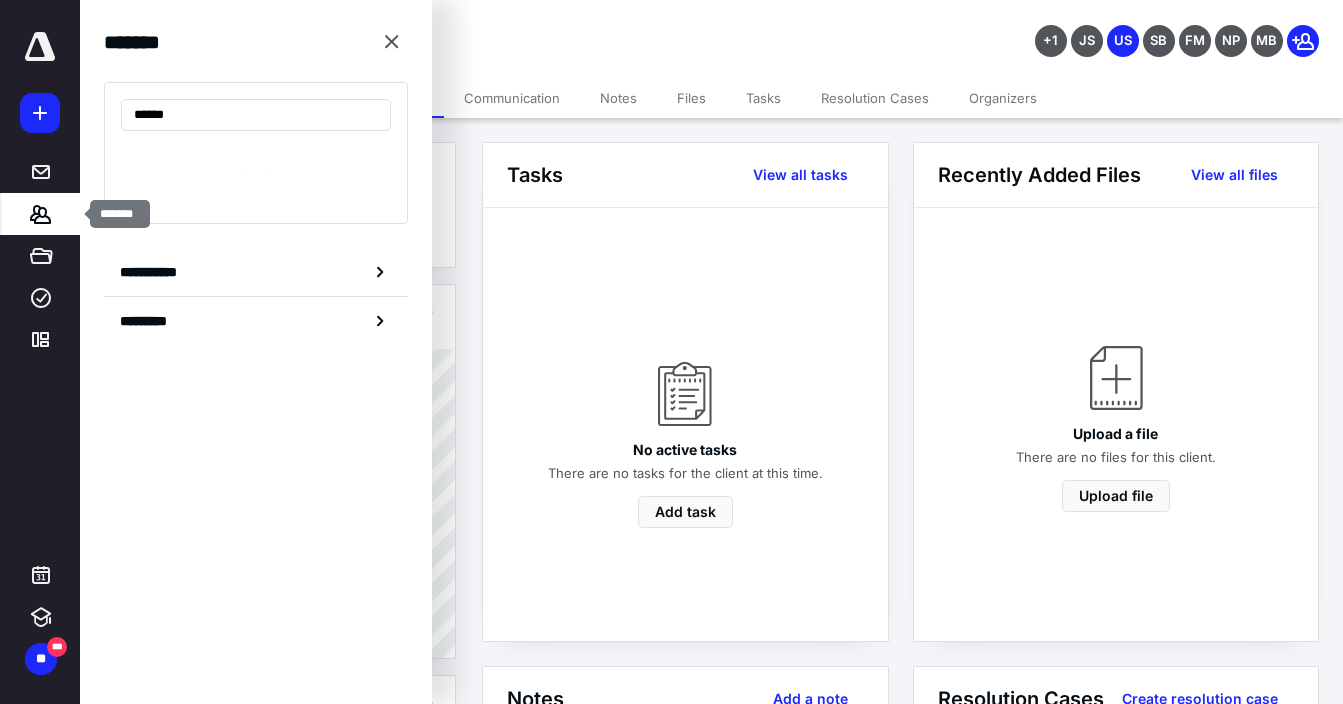 type on "*******" 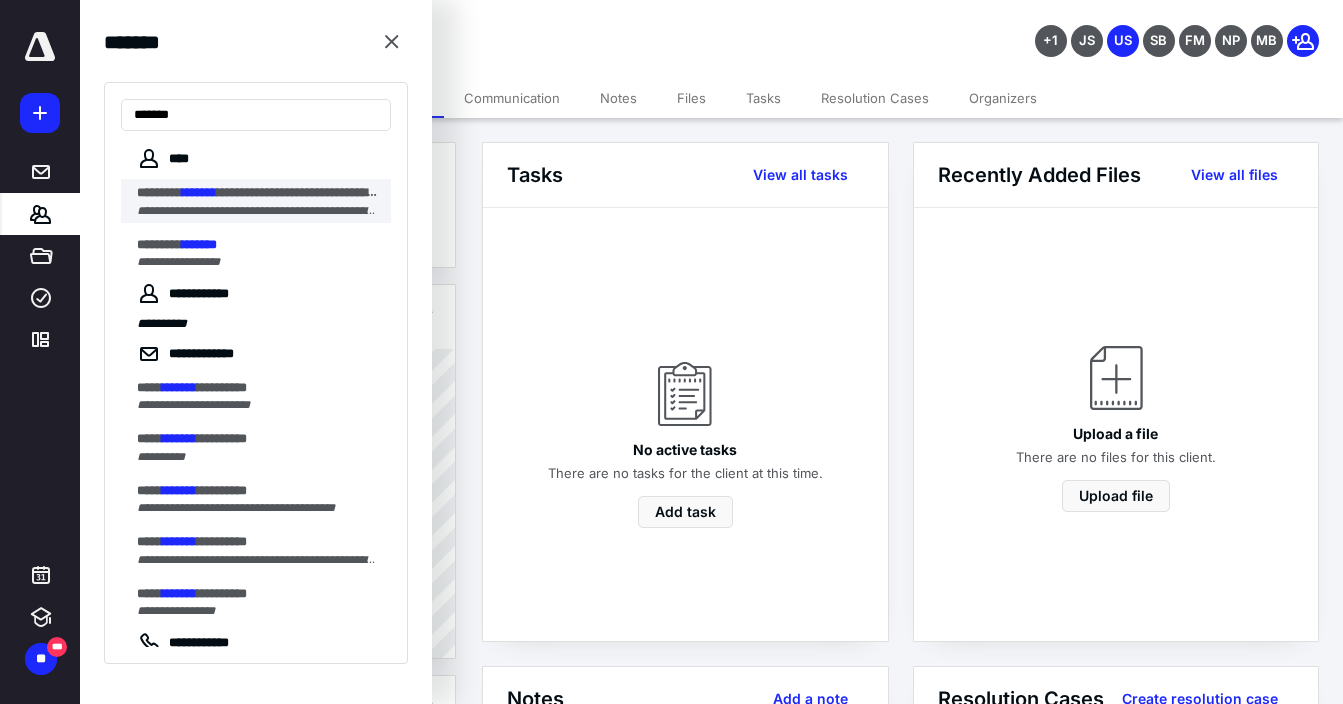 click on "**********" at bounding box center (258, 193) 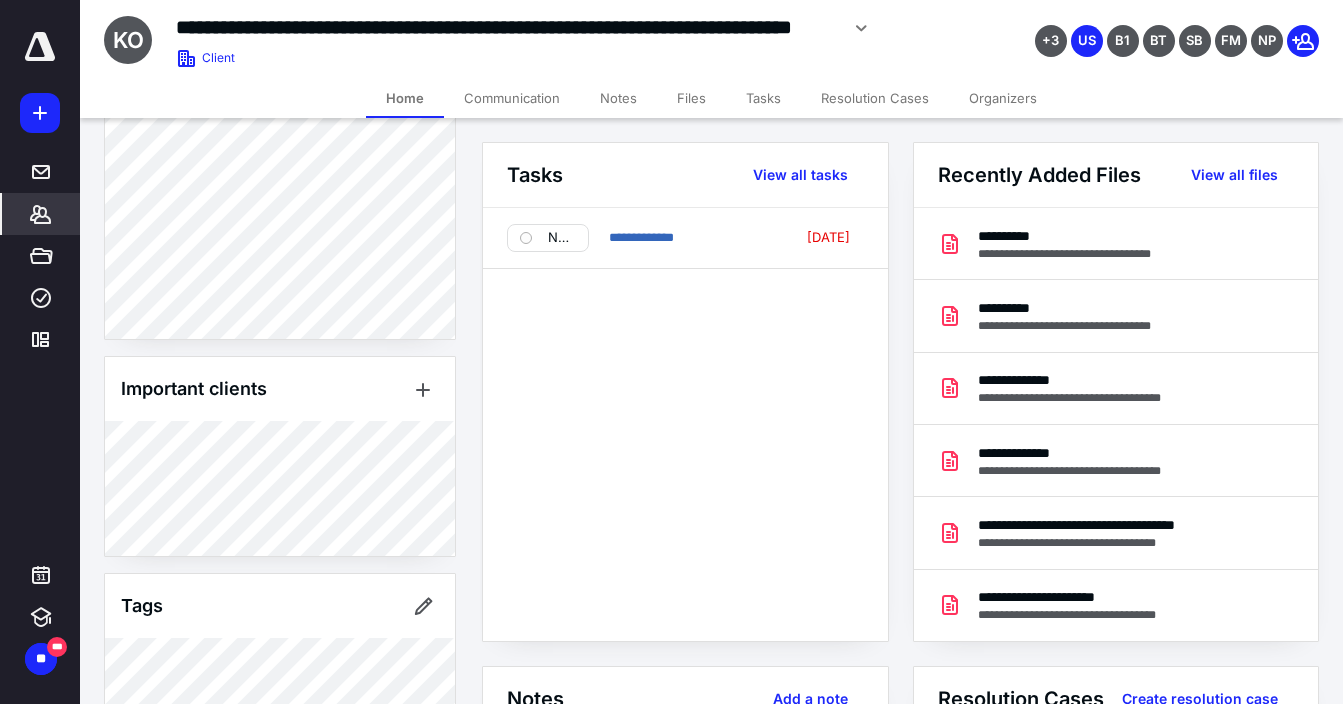 scroll, scrollTop: 732, scrollLeft: 0, axis: vertical 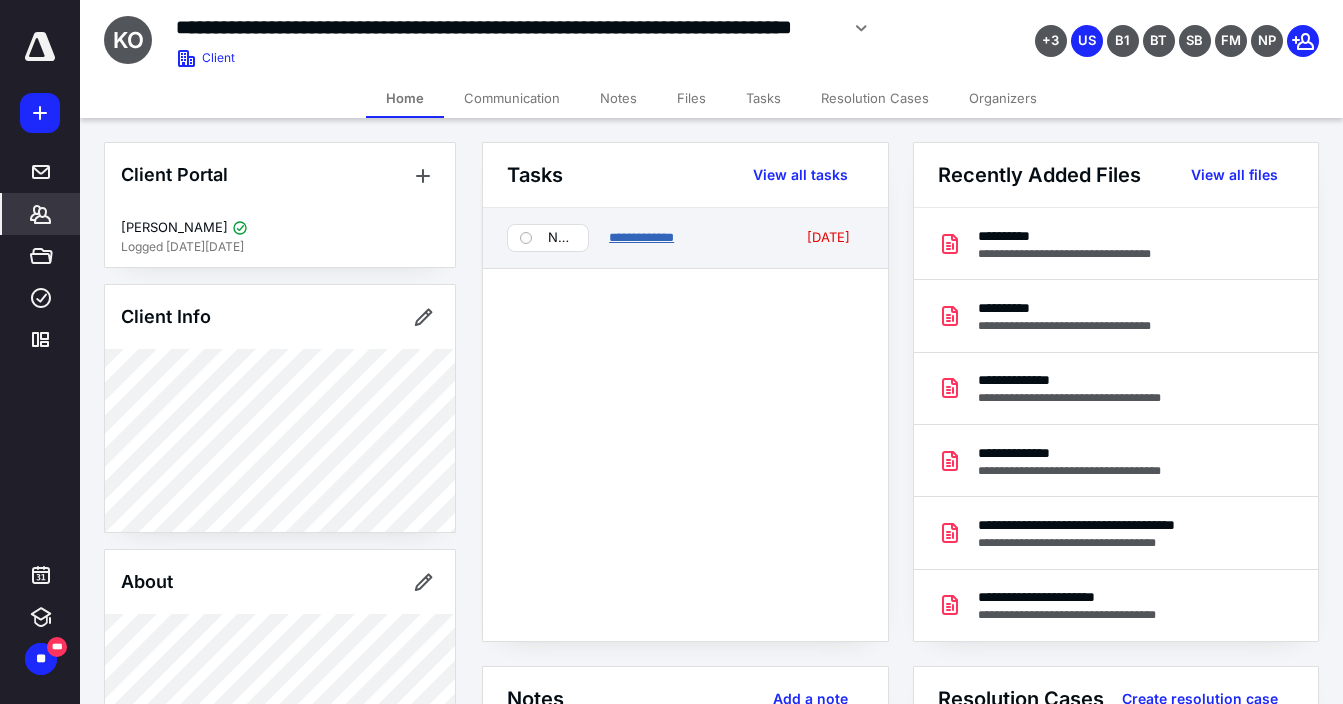 click on "**********" at bounding box center [641, 237] 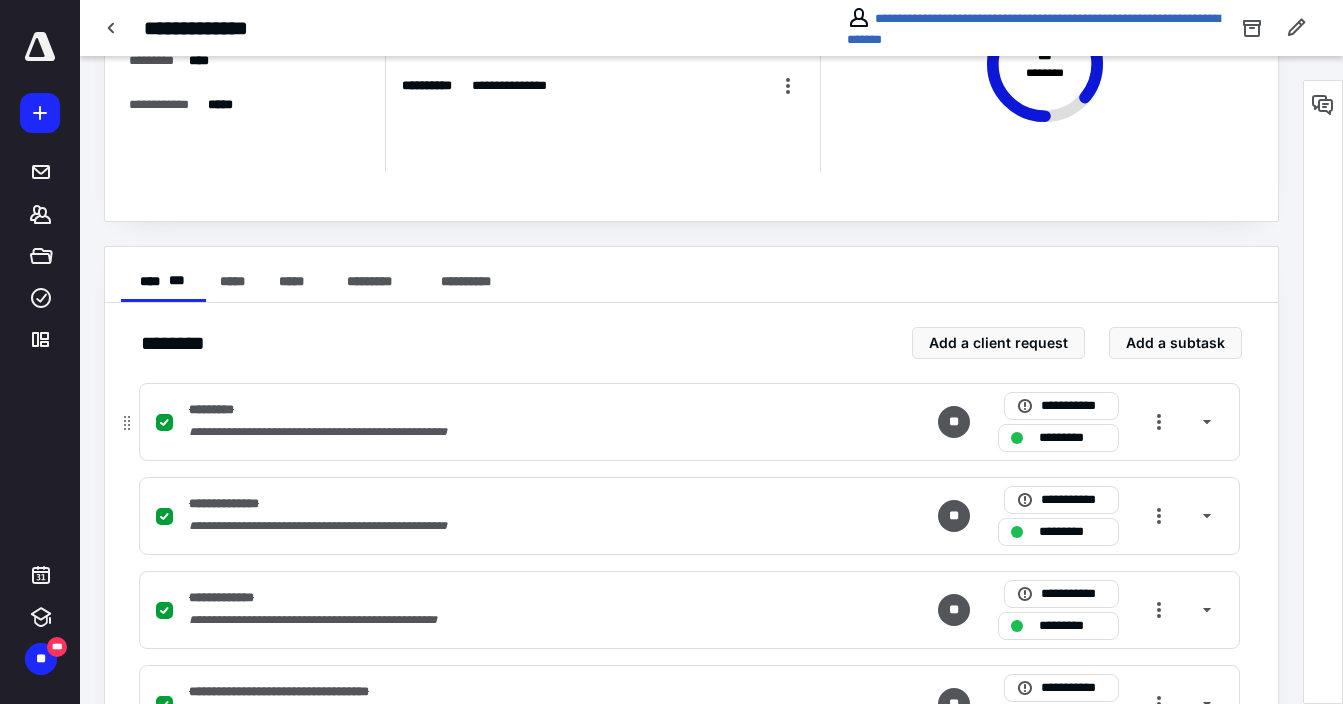 scroll, scrollTop: 0, scrollLeft: 0, axis: both 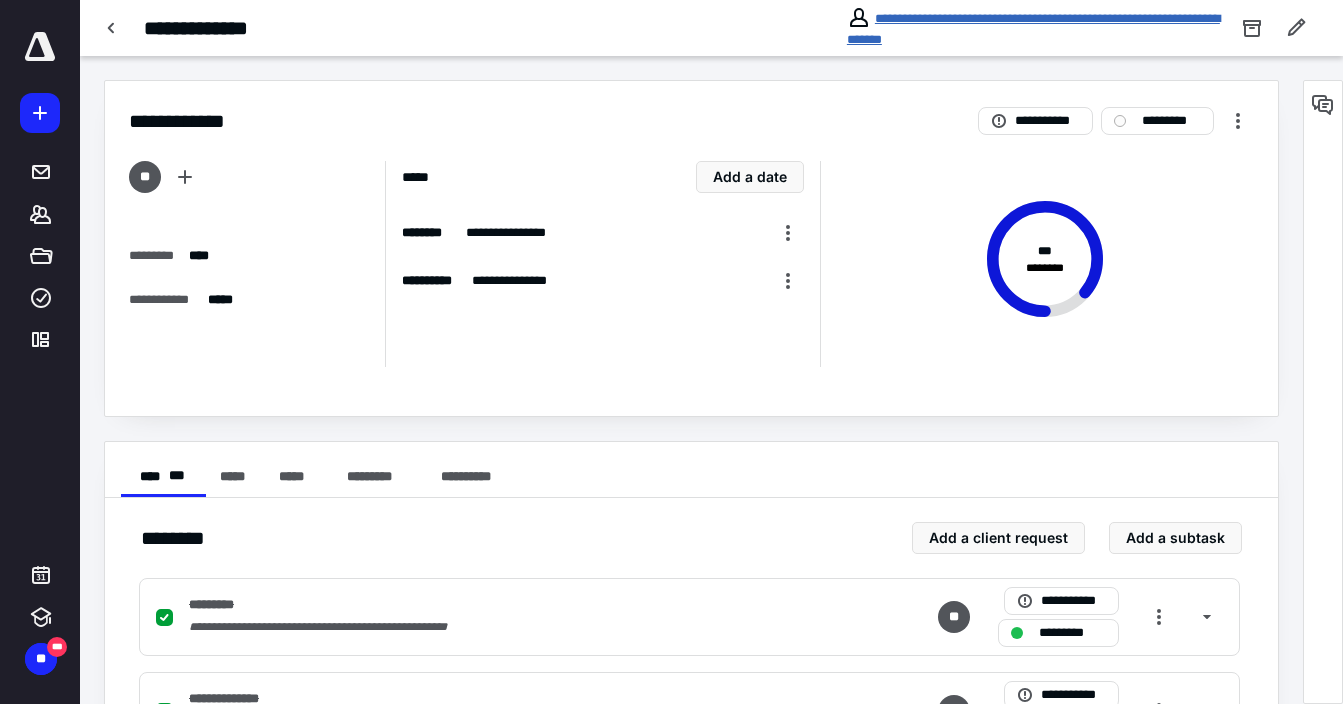 click on "**********" at bounding box center (1033, 29) 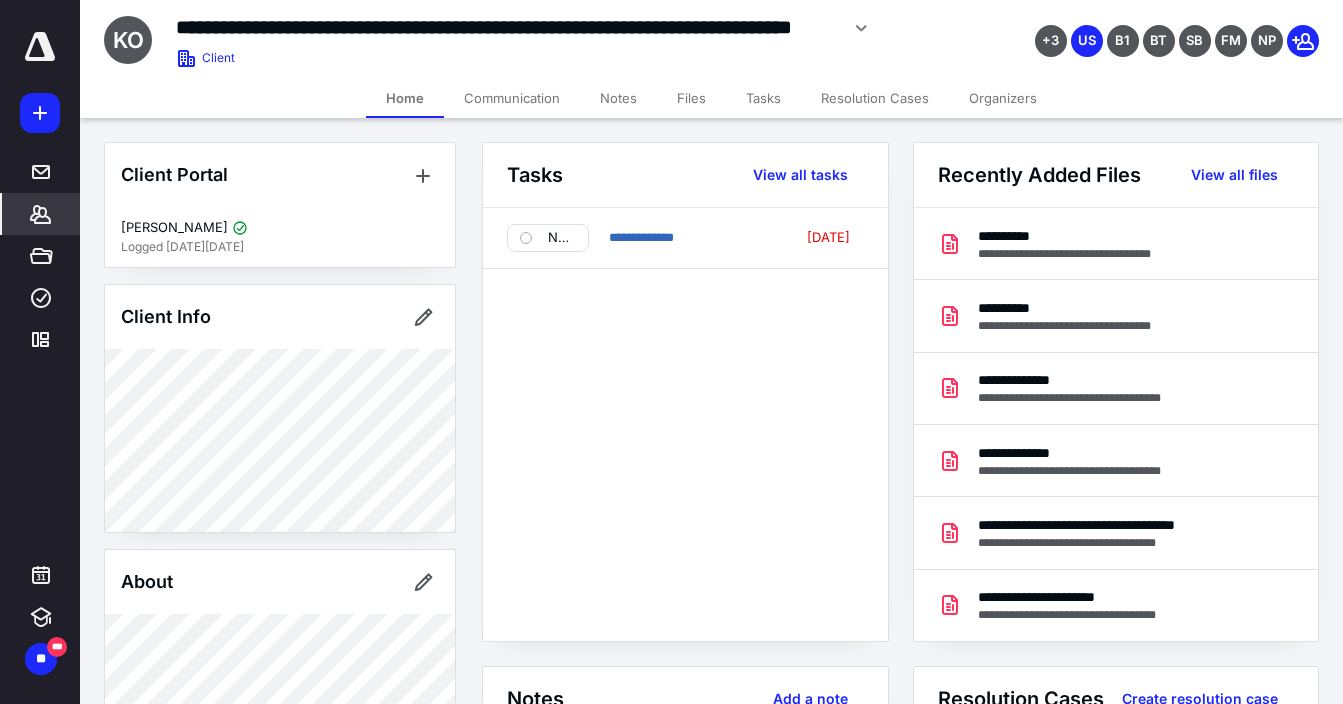 click on "Notes" at bounding box center (618, 98) 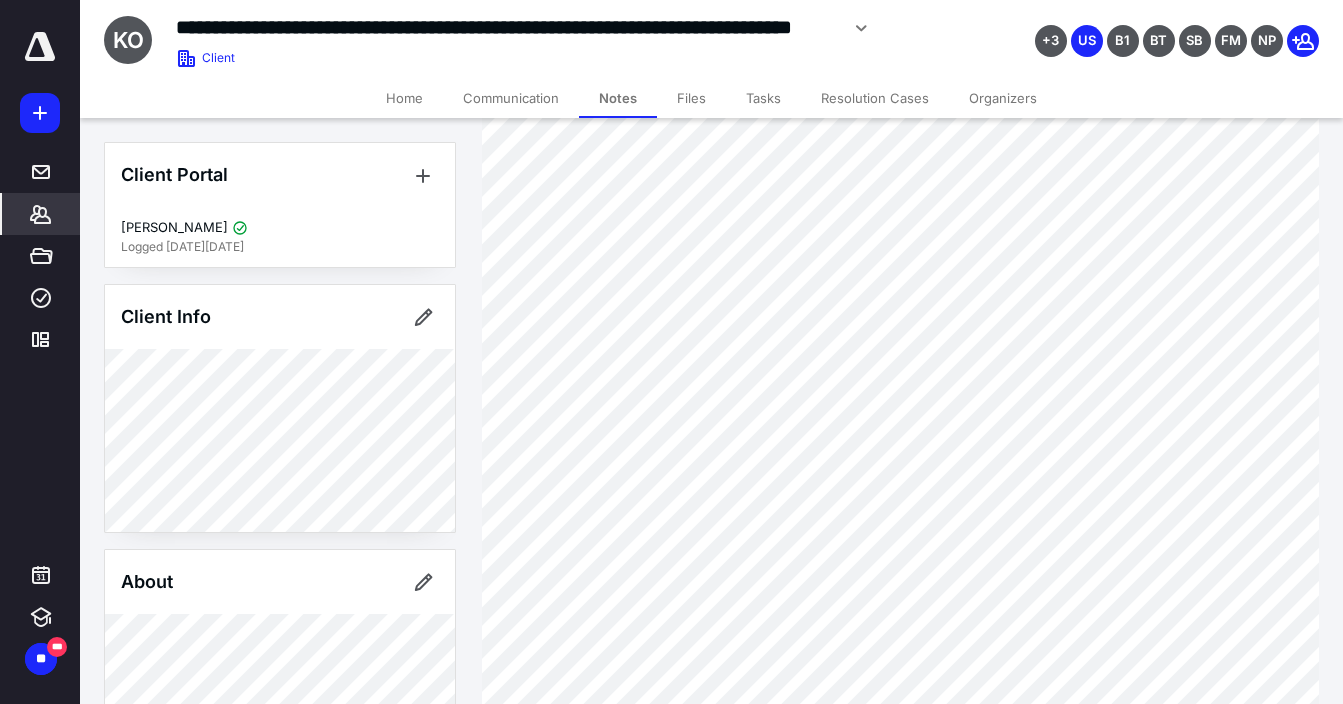 scroll, scrollTop: 1581, scrollLeft: 0, axis: vertical 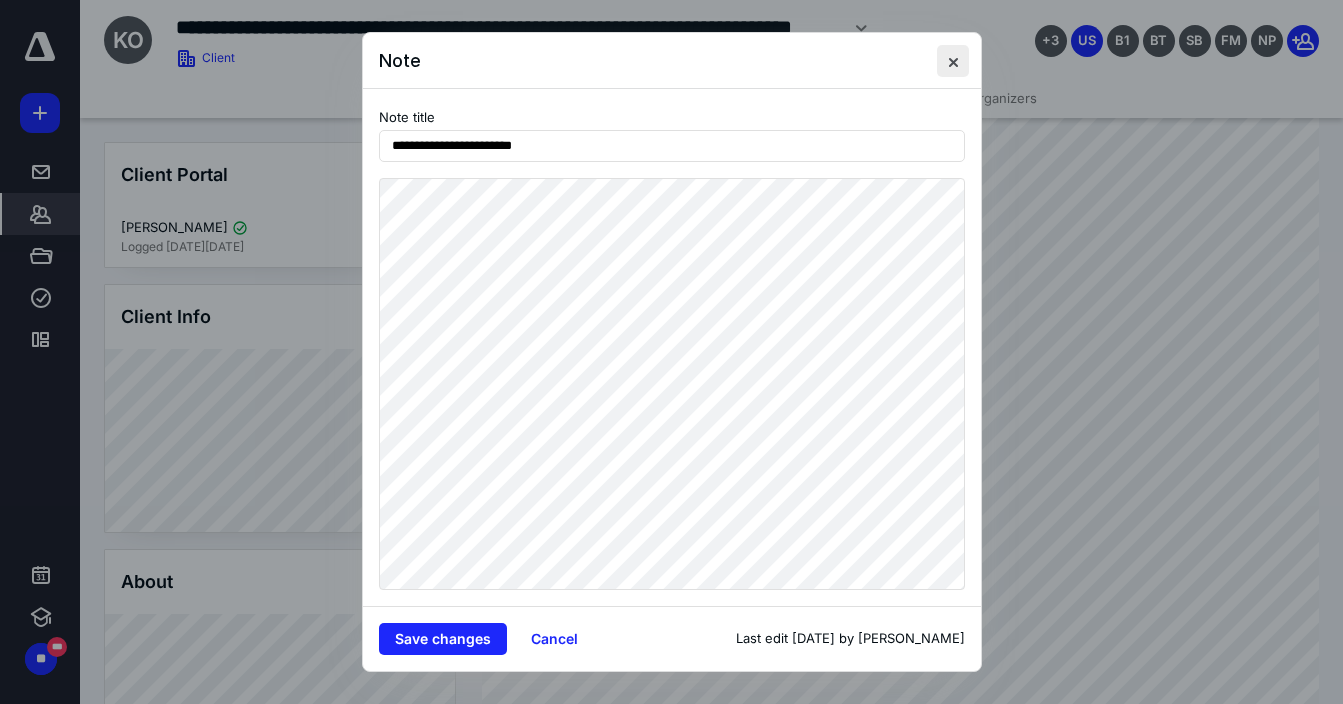 click at bounding box center [953, 61] 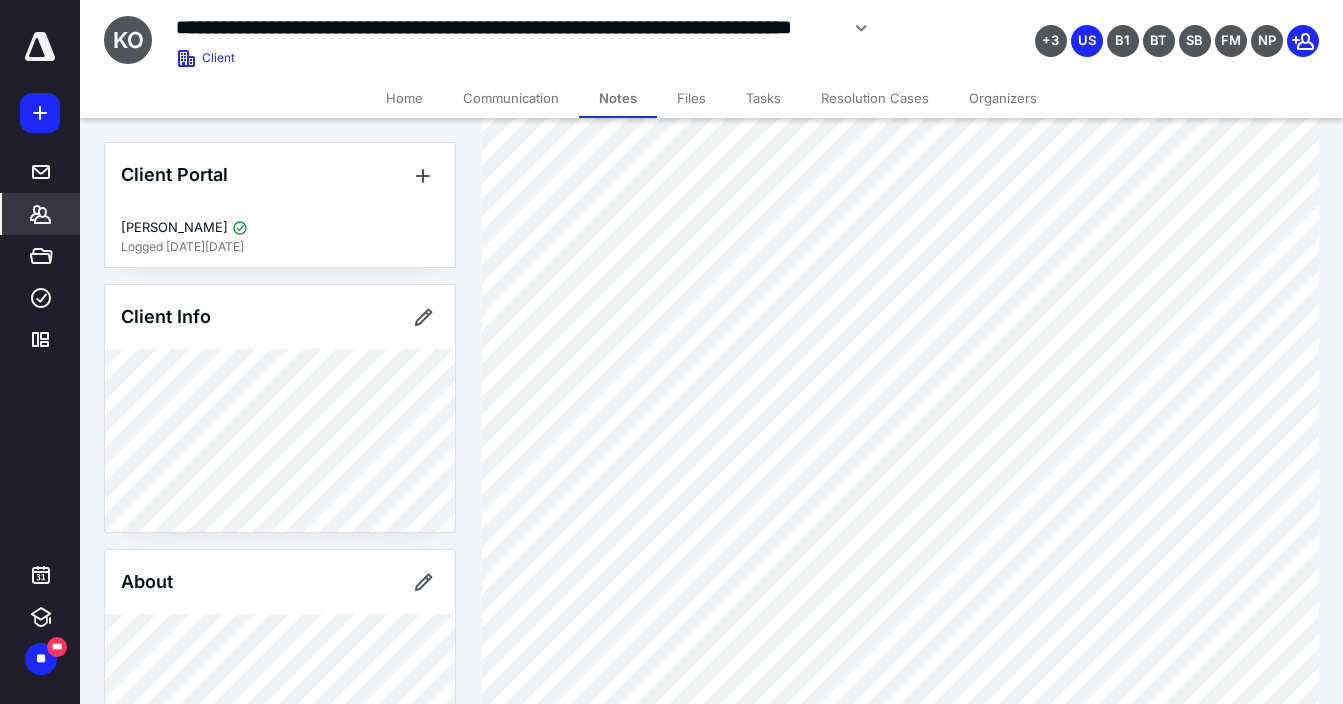scroll, scrollTop: 293, scrollLeft: 0, axis: vertical 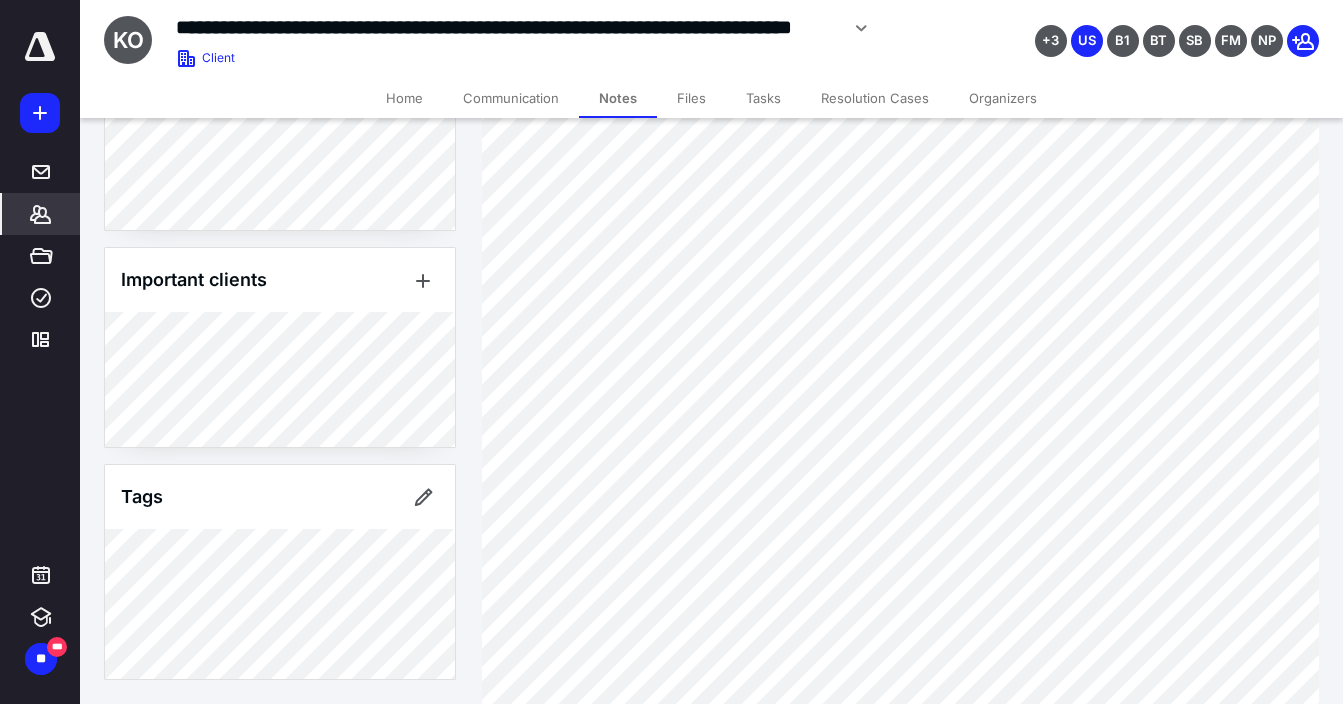 click on "Files" at bounding box center (691, 98) 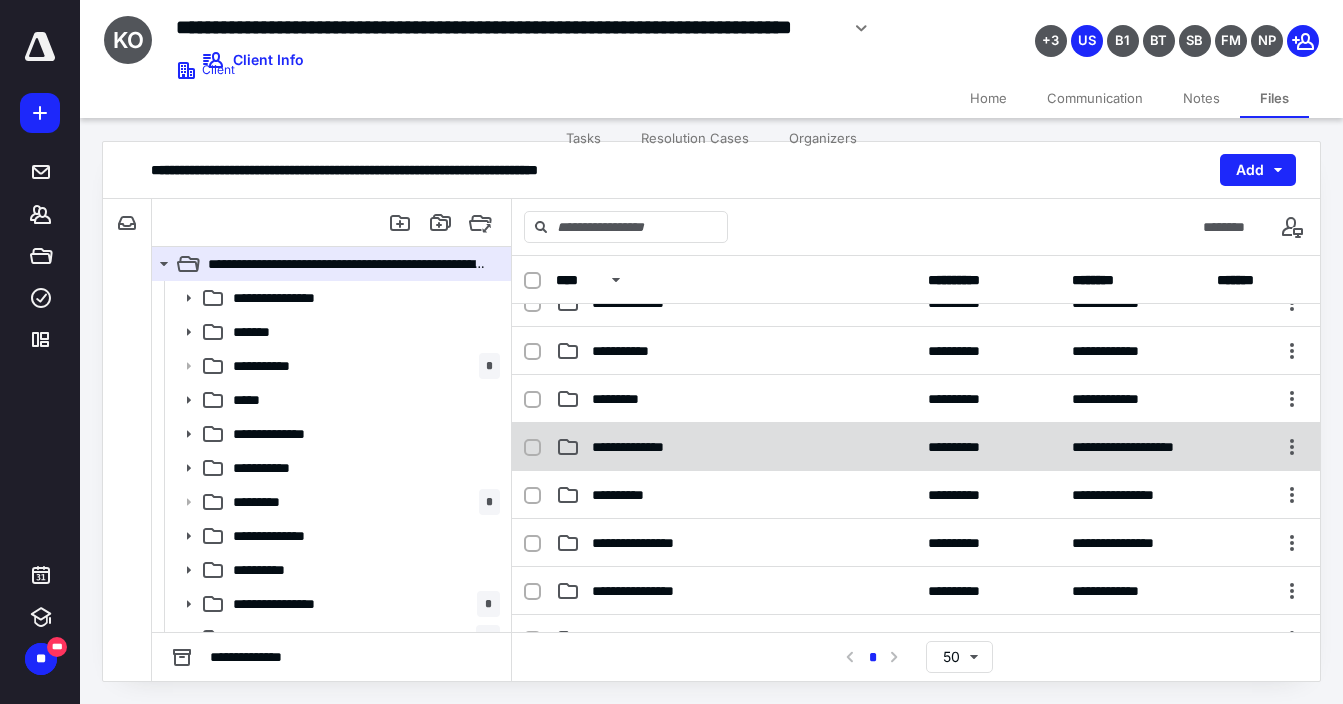 scroll, scrollTop: 245, scrollLeft: 0, axis: vertical 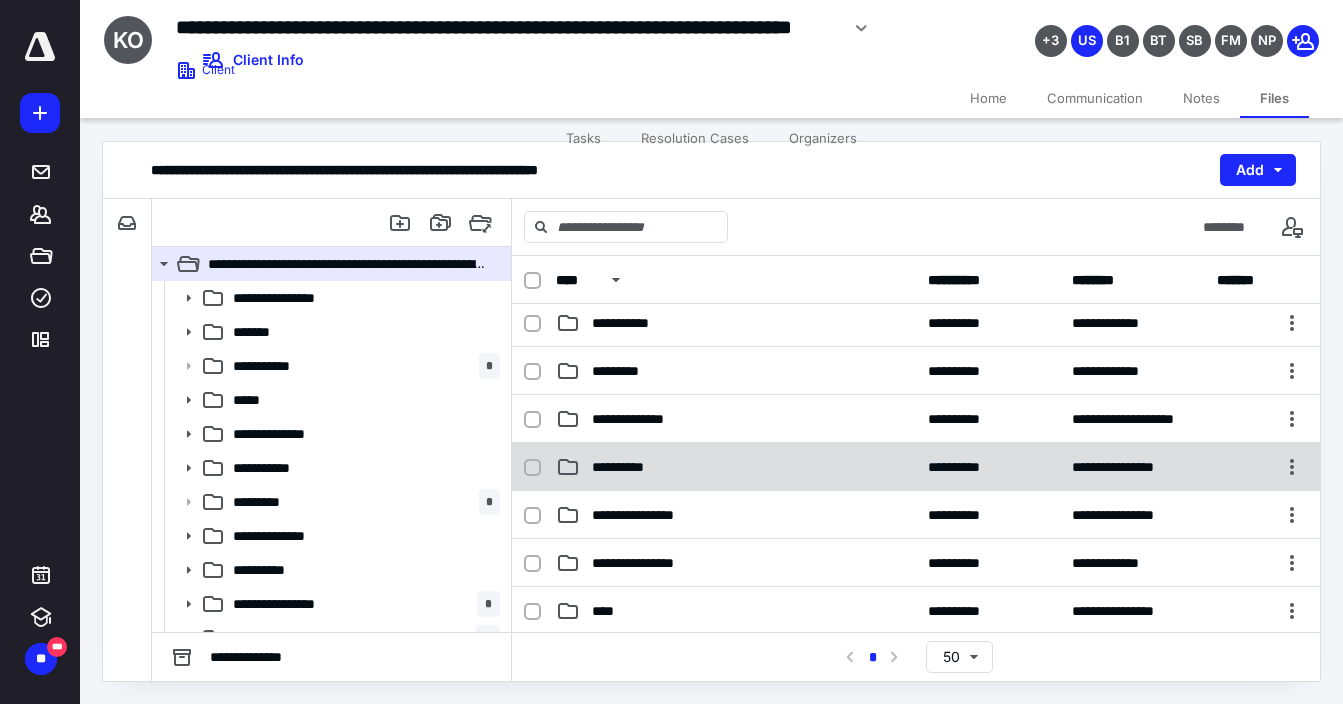 click on "**********" at bounding box center [736, 467] 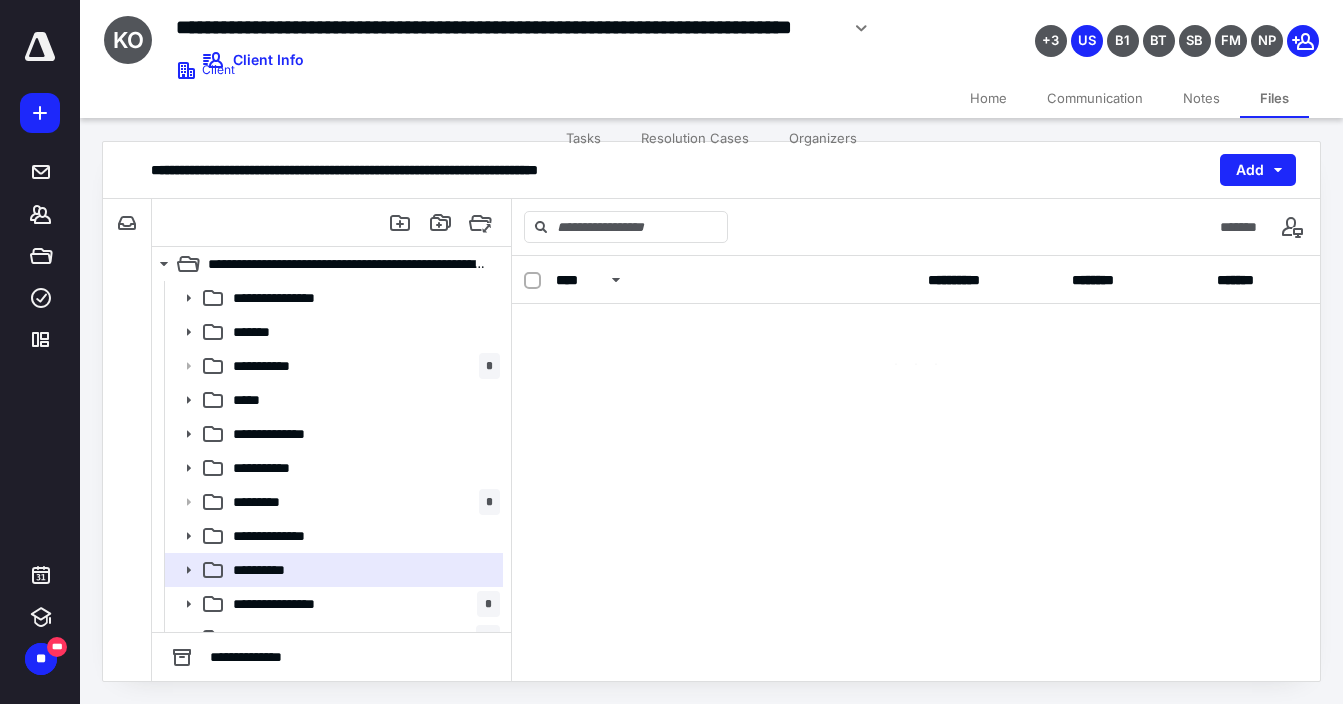 scroll, scrollTop: 0, scrollLeft: 0, axis: both 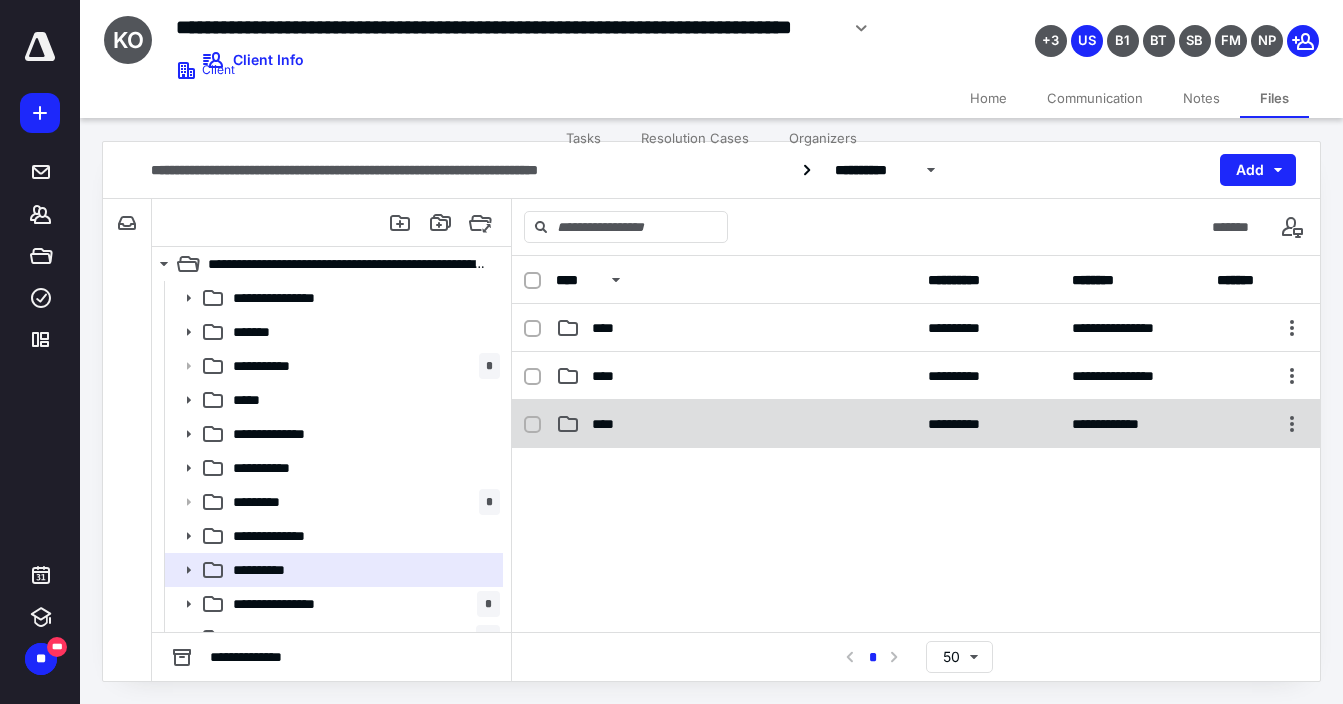 click on "****" at bounding box center (736, 424) 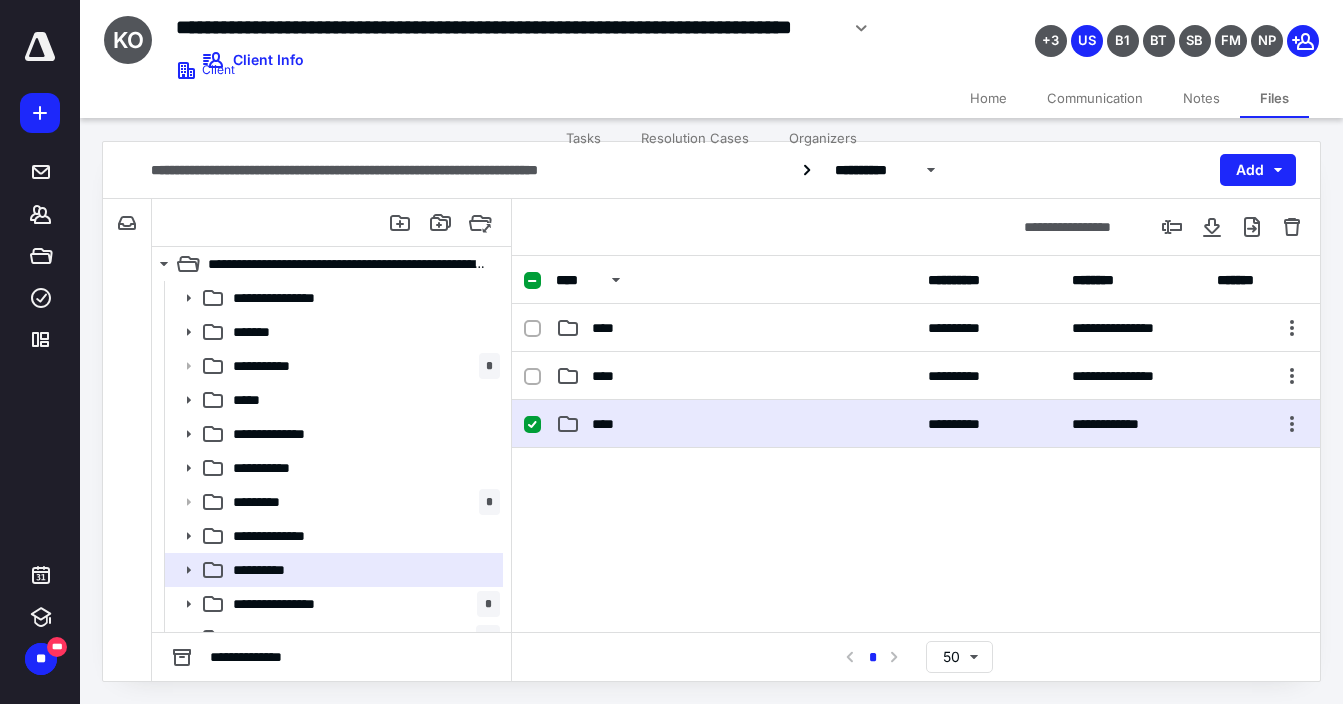 click on "****" at bounding box center [736, 424] 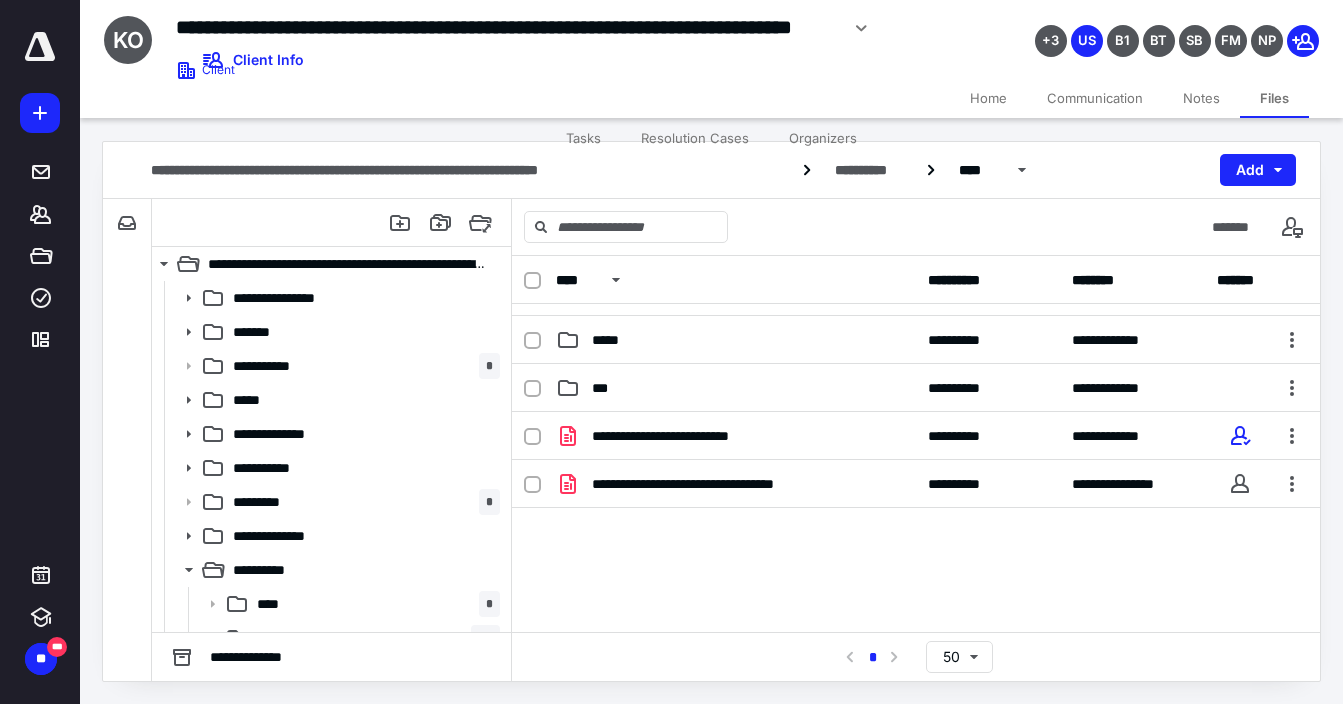 scroll, scrollTop: 122, scrollLeft: 0, axis: vertical 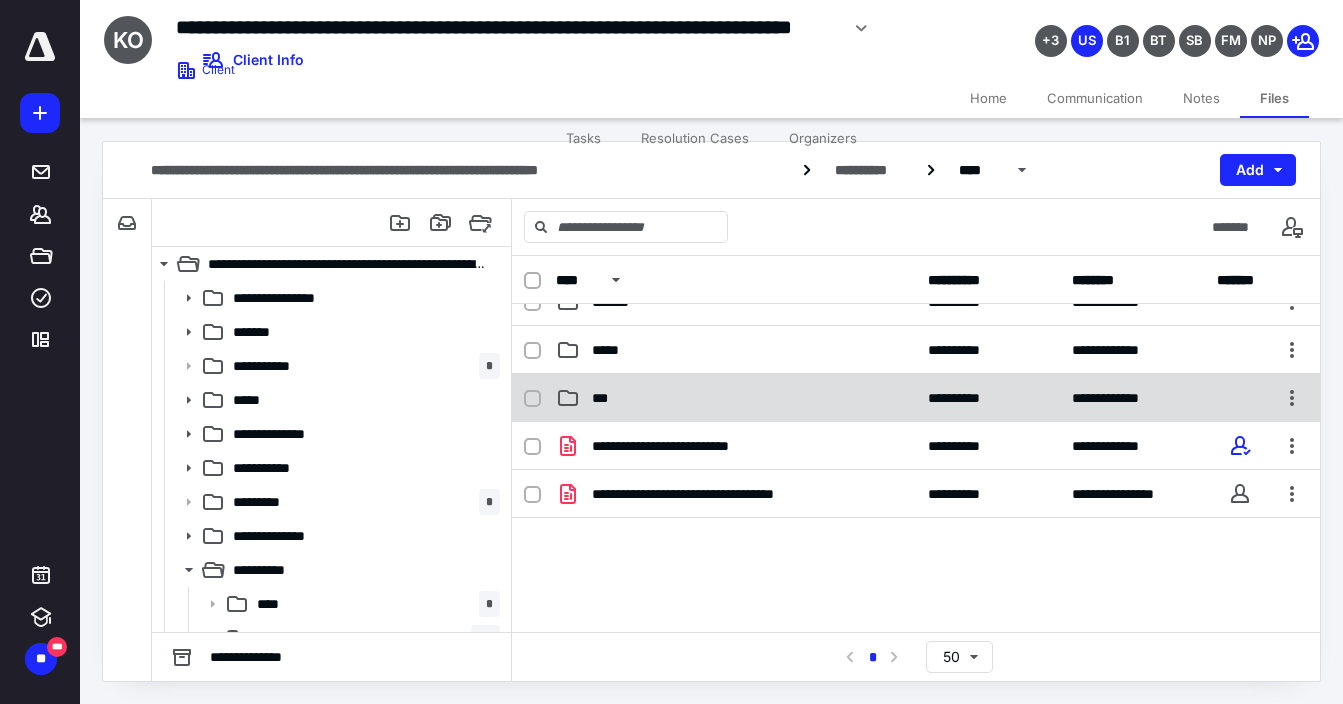click on "***" at bounding box center [736, 398] 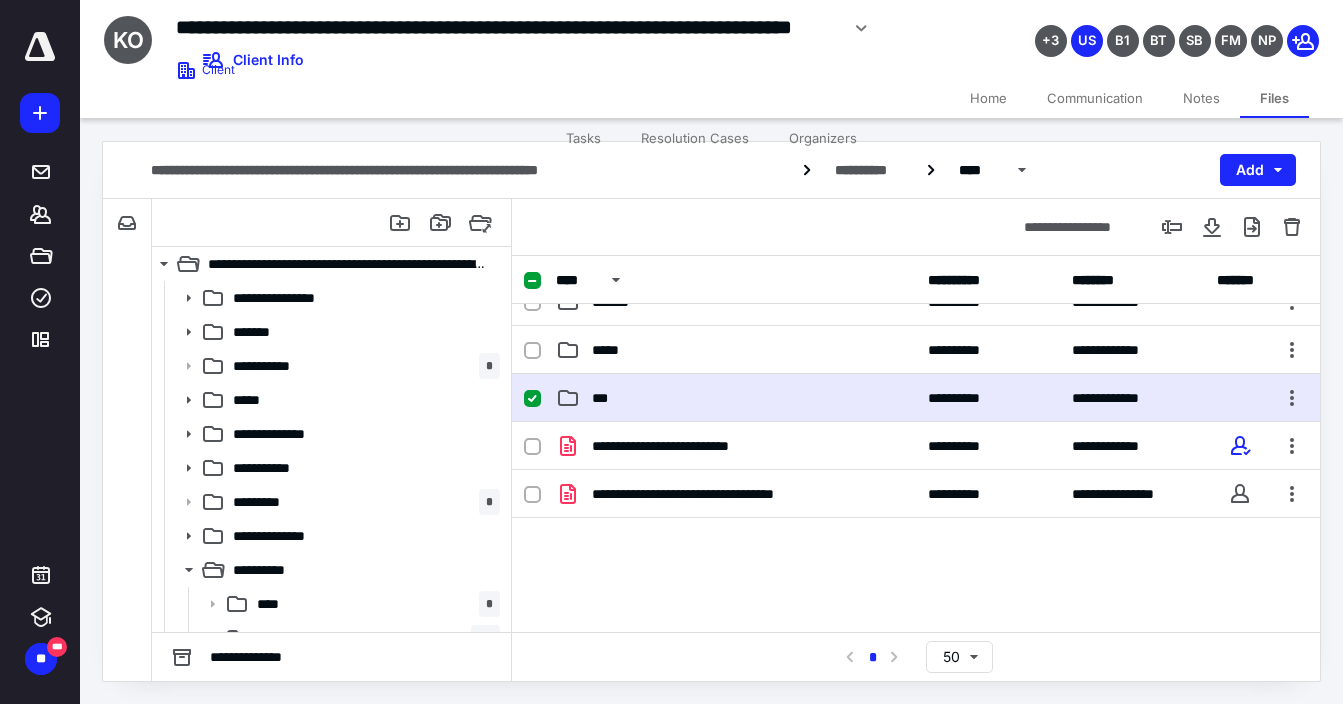 click on "***" at bounding box center (736, 398) 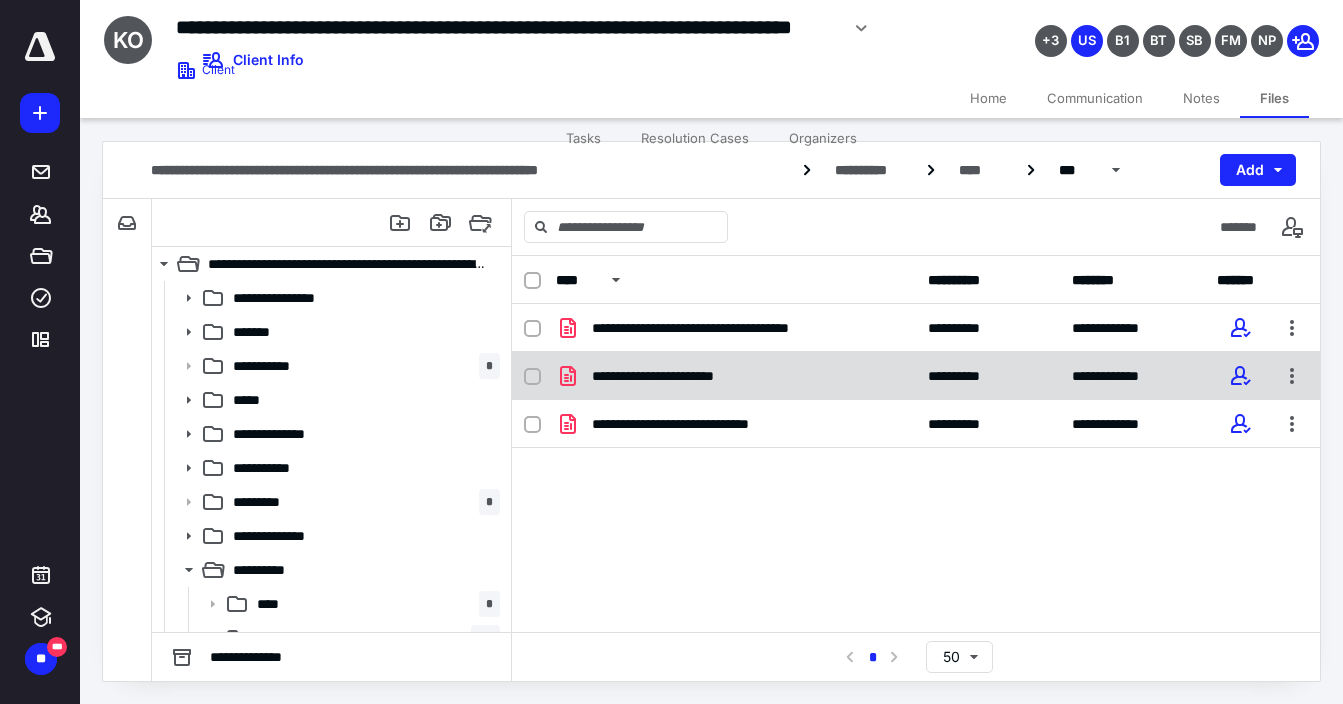 click on "**********" at bounding box center (679, 376) 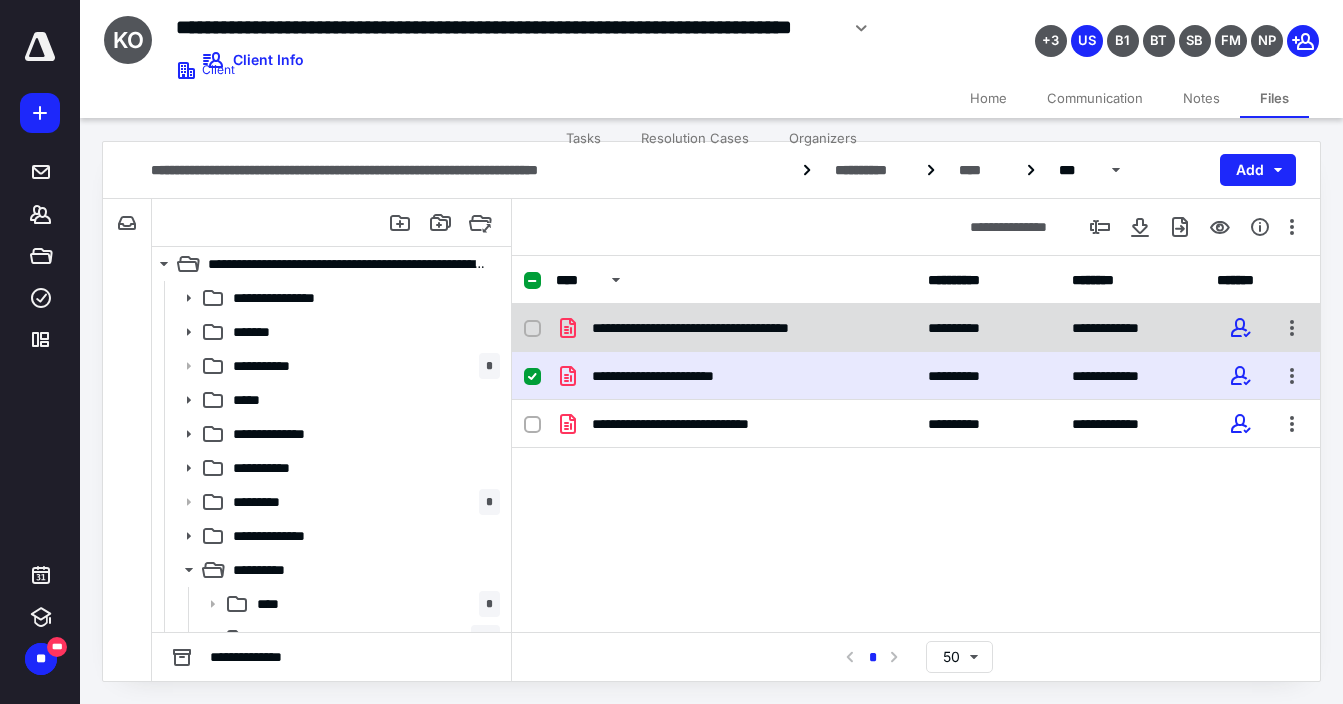 click on "**********" at bounding box center [726, 328] 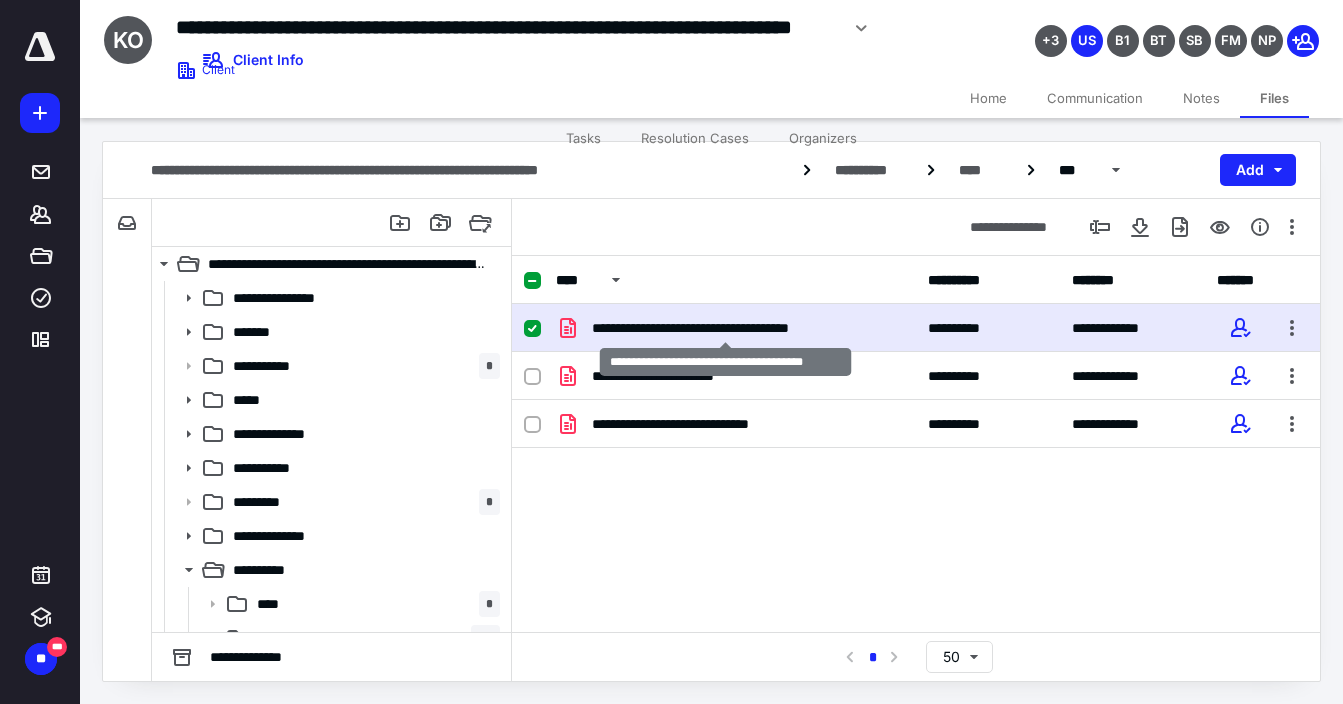 click on "**********" at bounding box center [726, 328] 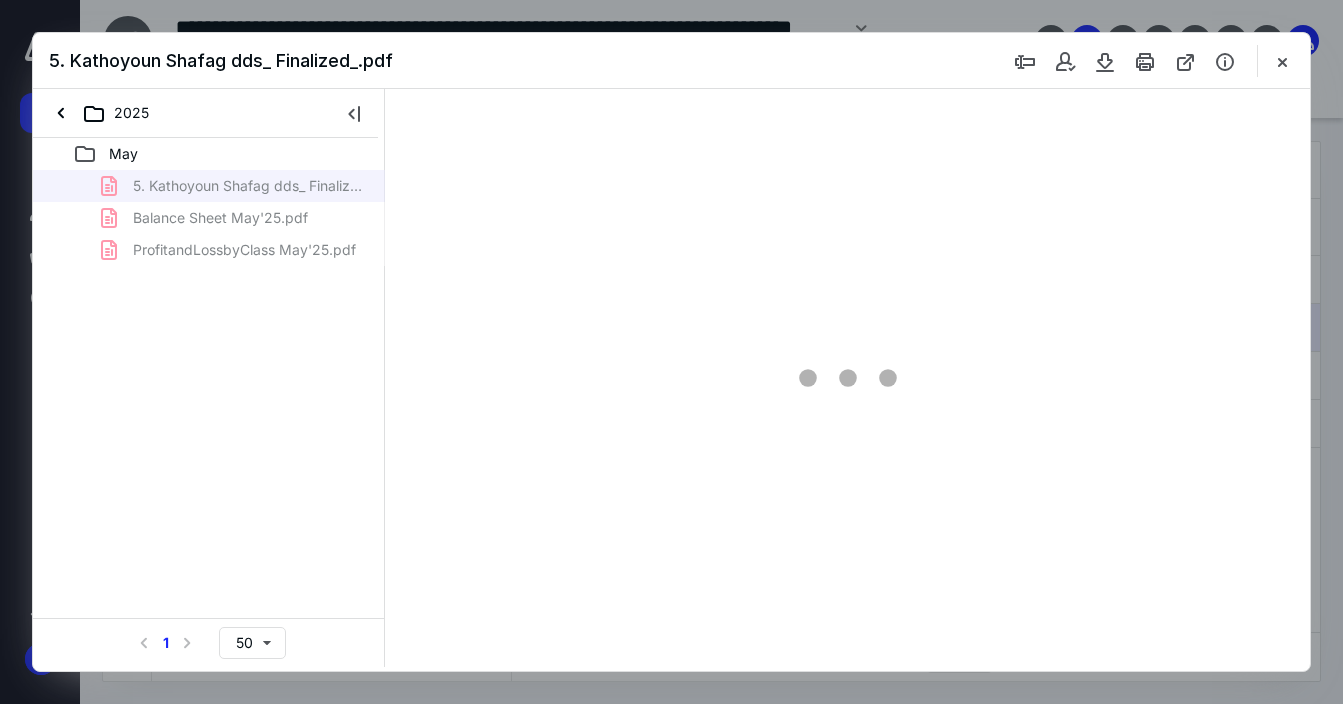 scroll, scrollTop: 0, scrollLeft: 0, axis: both 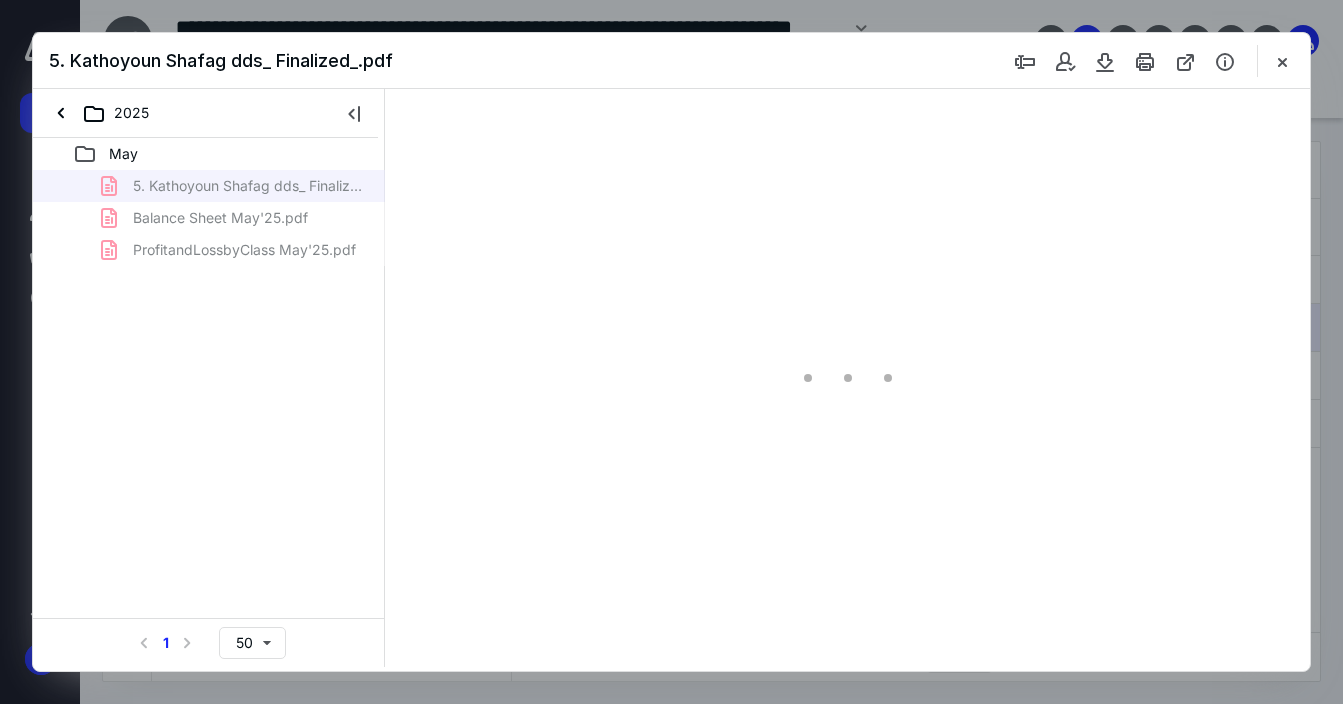 type on "148" 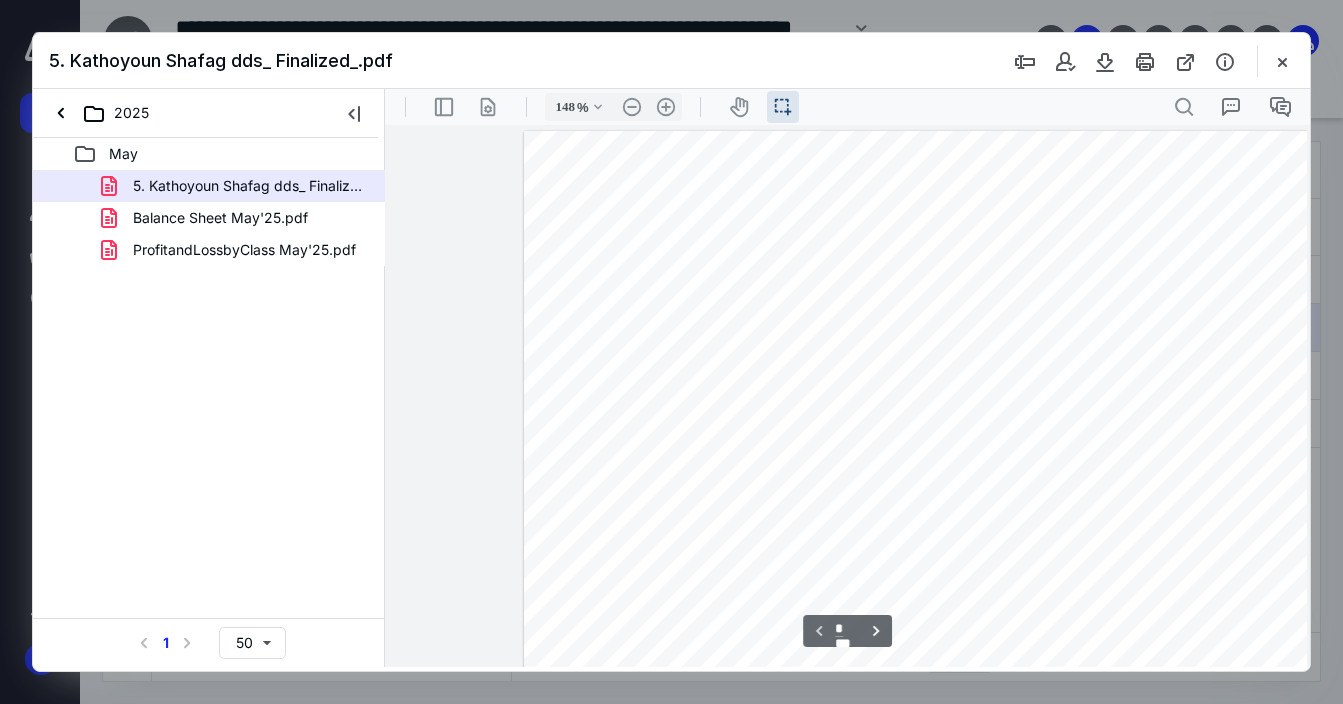 scroll, scrollTop: 42, scrollLeft: 130, axis: both 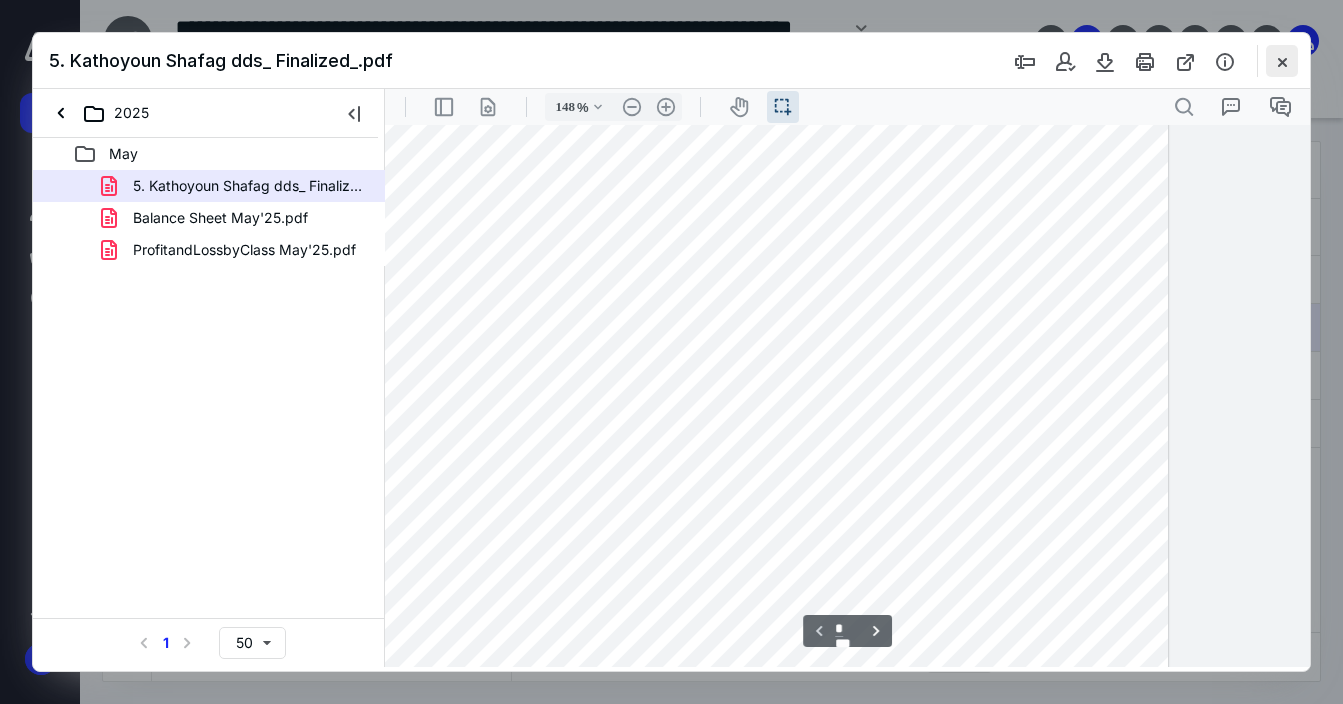 click at bounding box center [1282, 61] 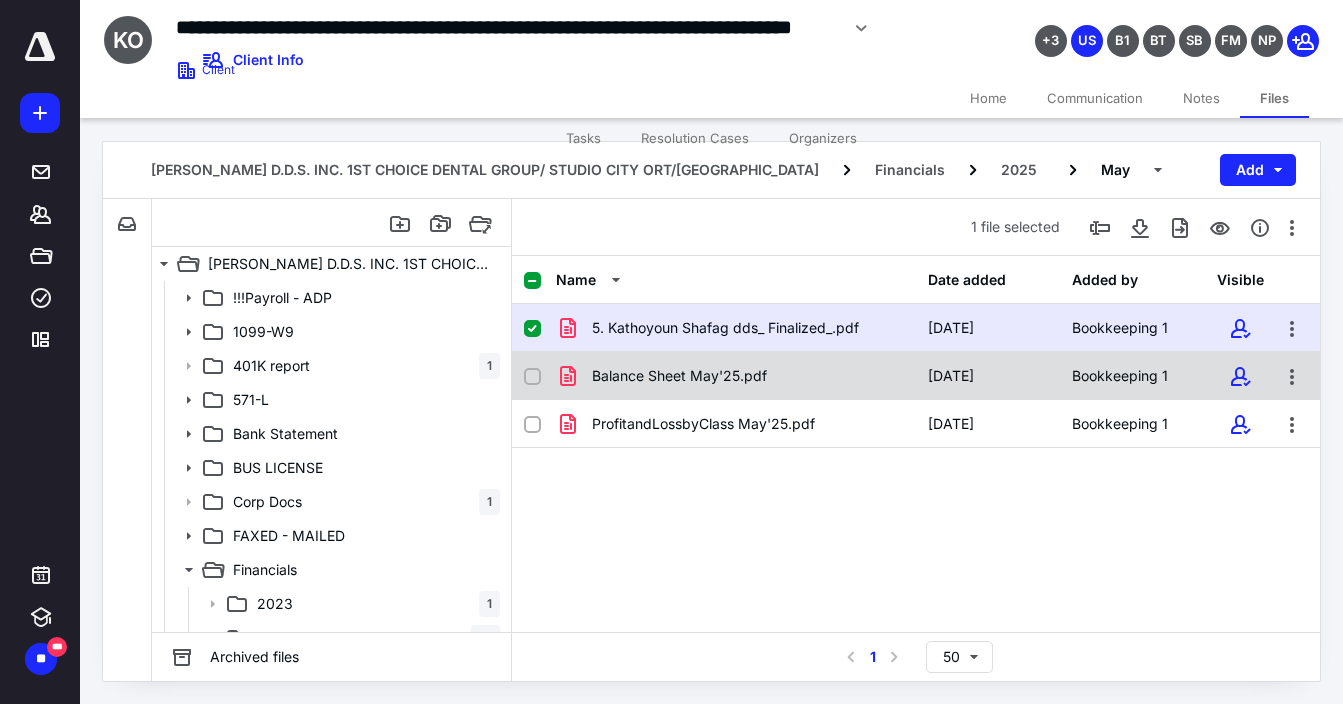 click on "Balance Sheet May'25.pdf" at bounding box center (679, 376) 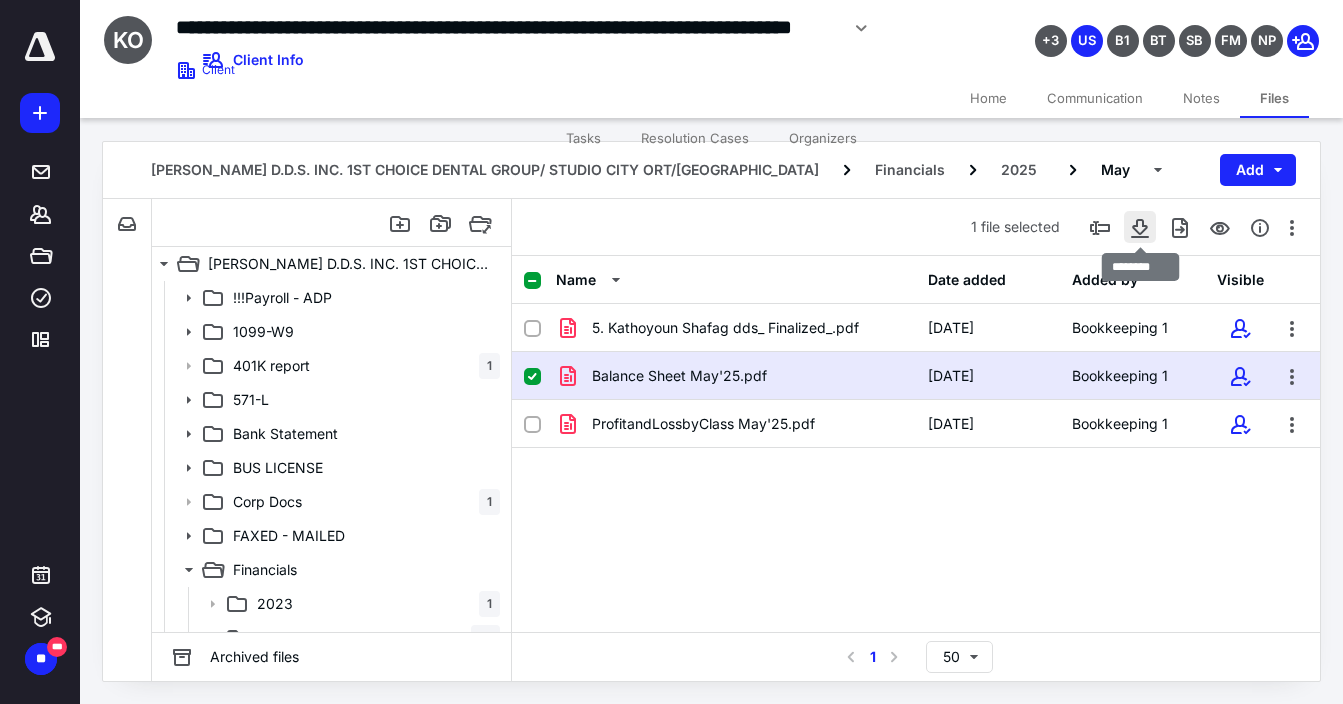 click at bounding box center (1140, 227) 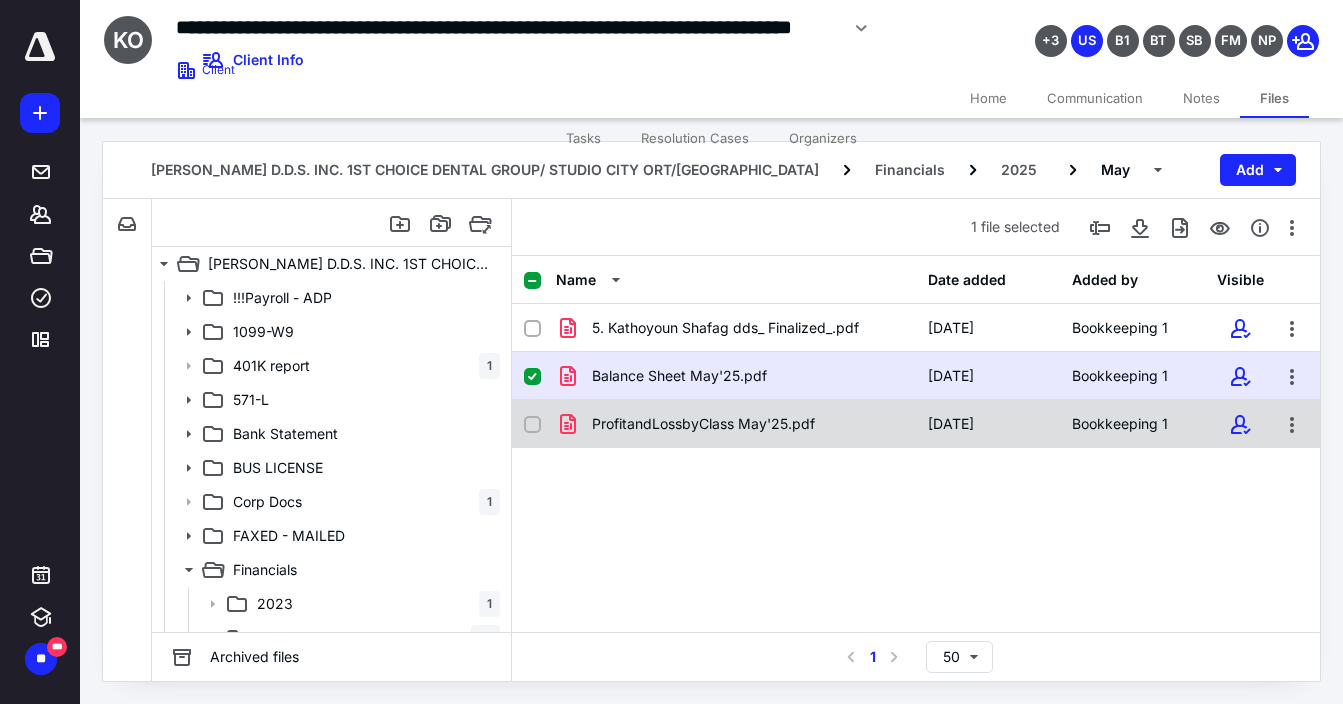 click at bounding box center (532, 425) 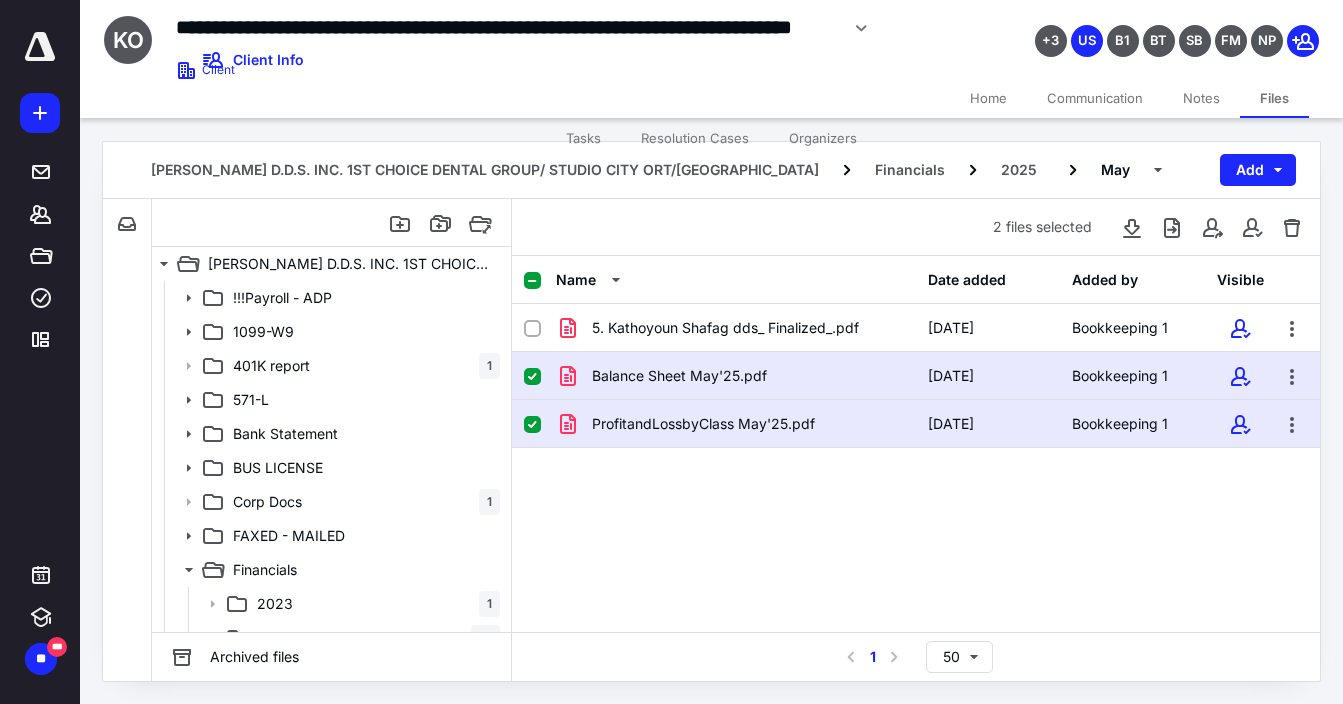 click 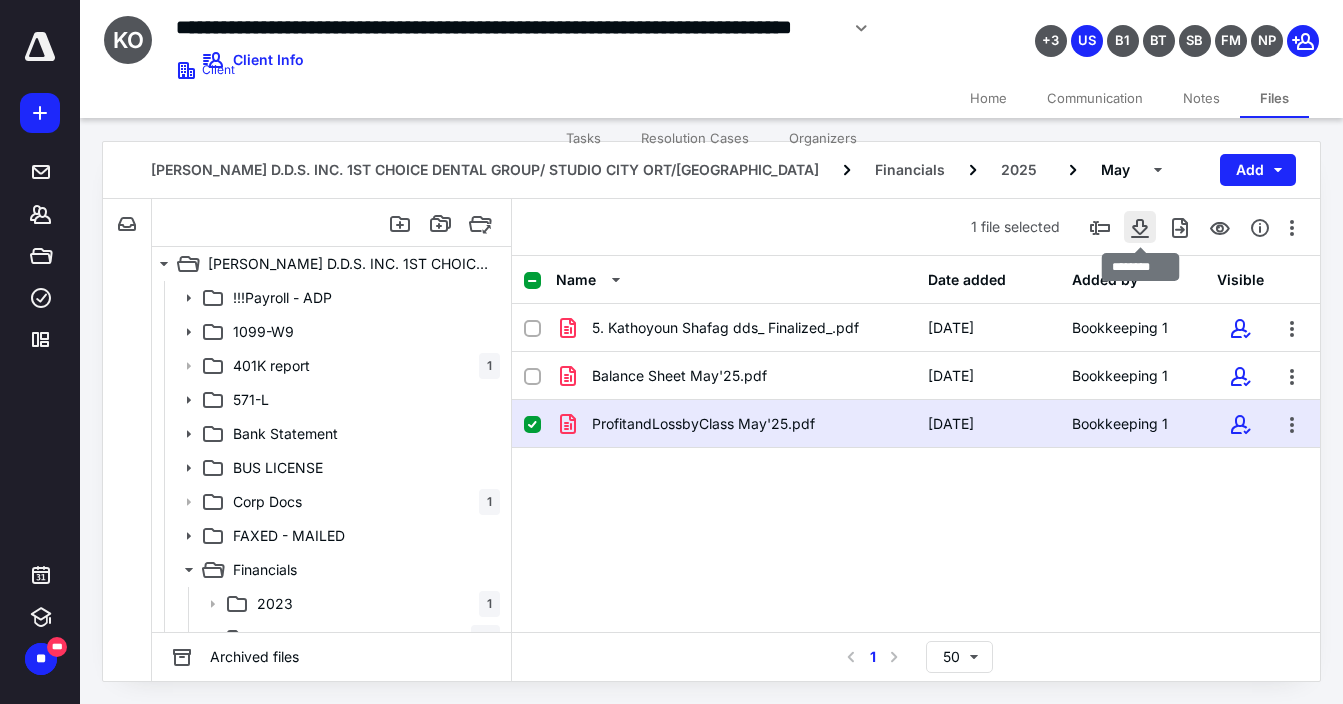 click at bounding box center (1140, 227) 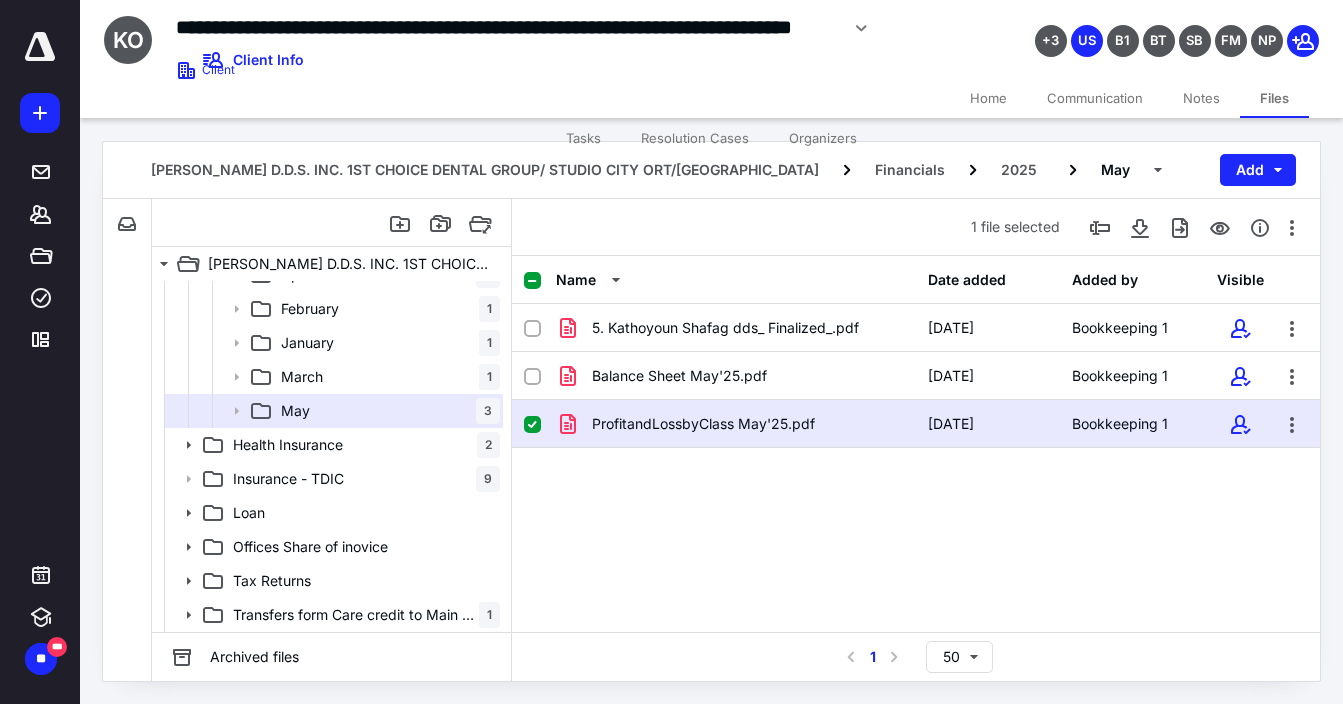 scroll, scrollTop: 436, scrollLeft: 0, axis: vertical 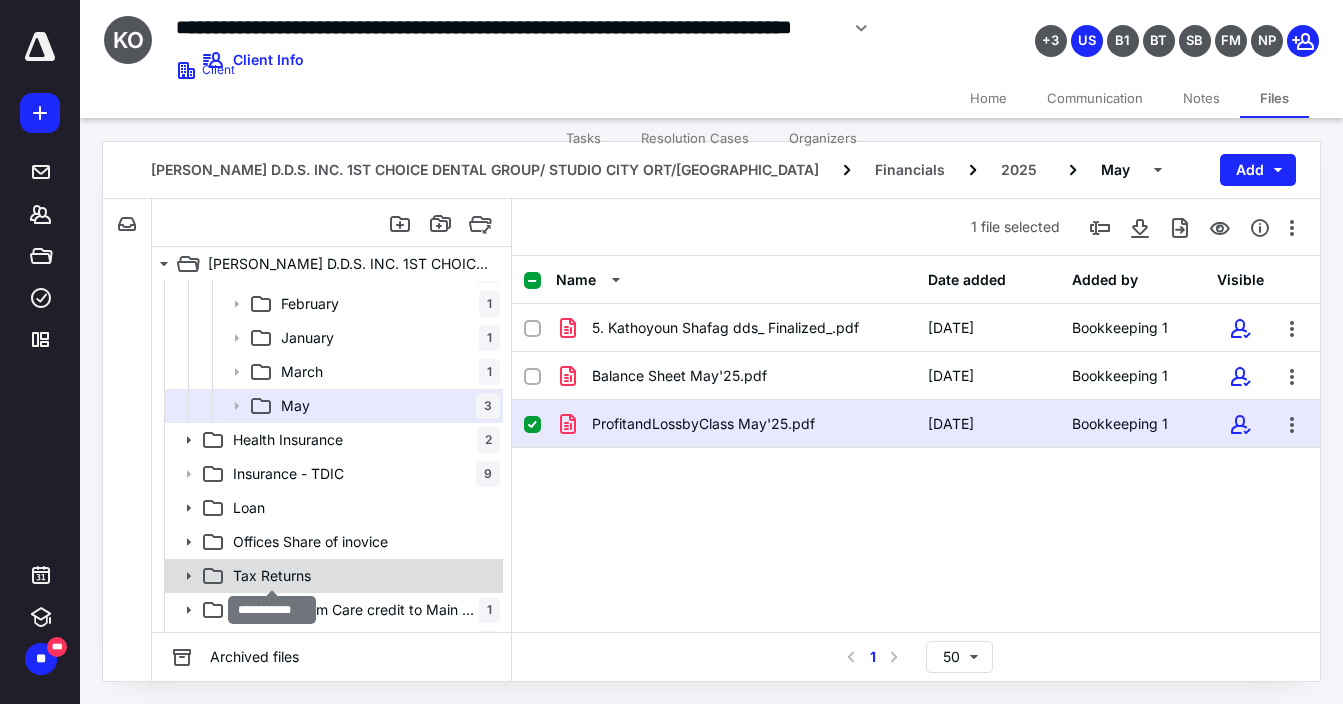 click on "Tax Returns" at bounding box center (272, 576) 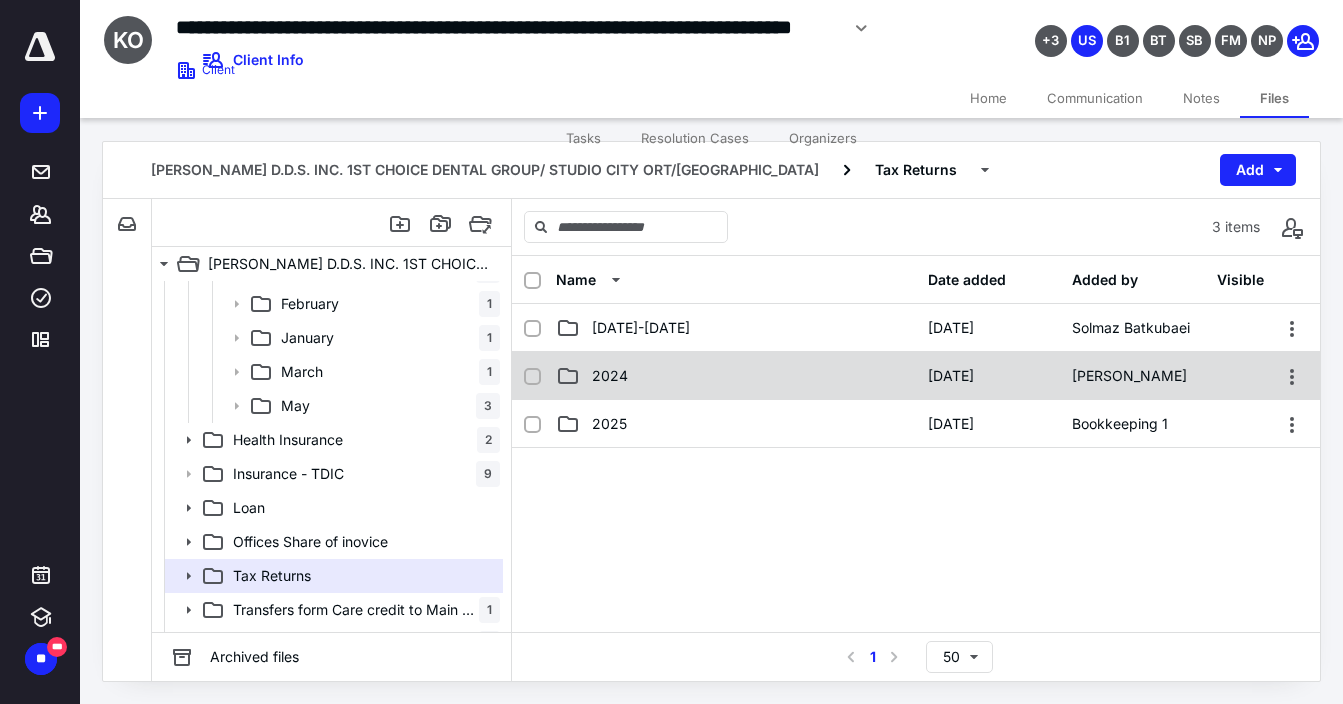 click on "2024" at bounding box center [736, 376] 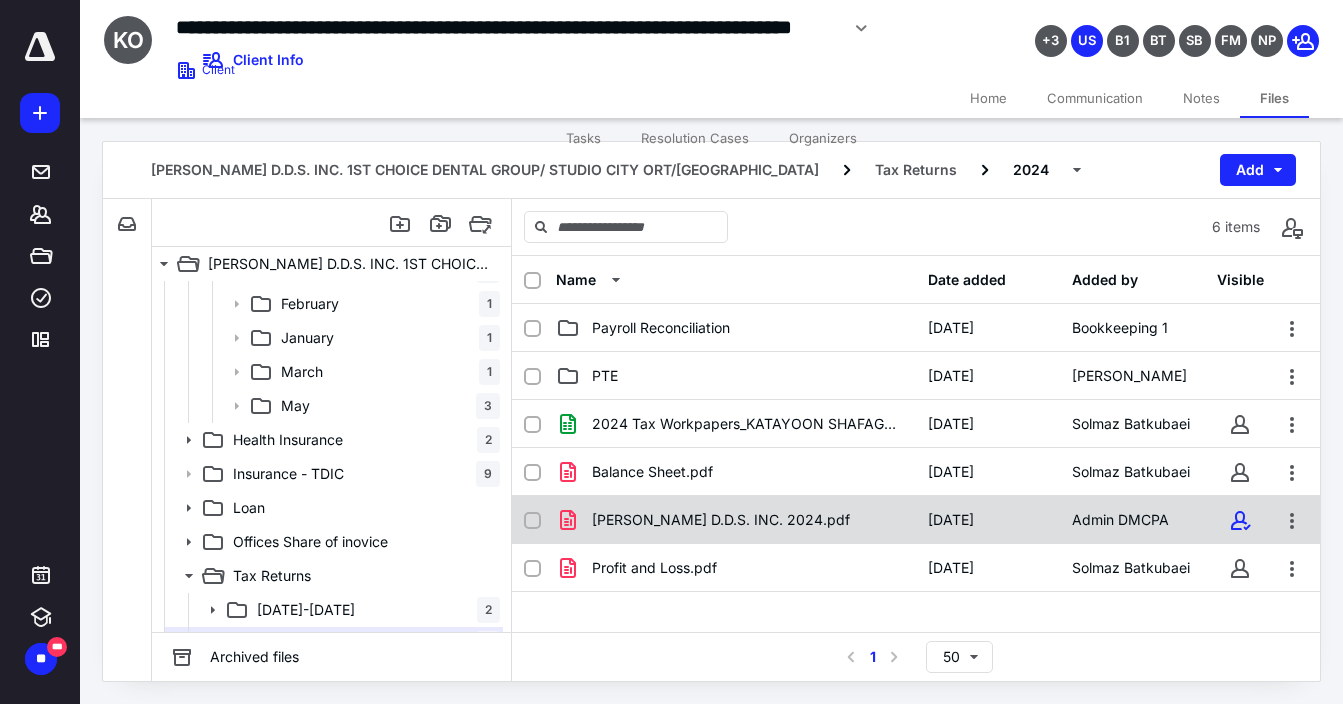 click on "[PERSON_NAME] D.D.S. INC. 2024.pdf [DATE] Admin DMCPA" at bounding box center (916, 520) 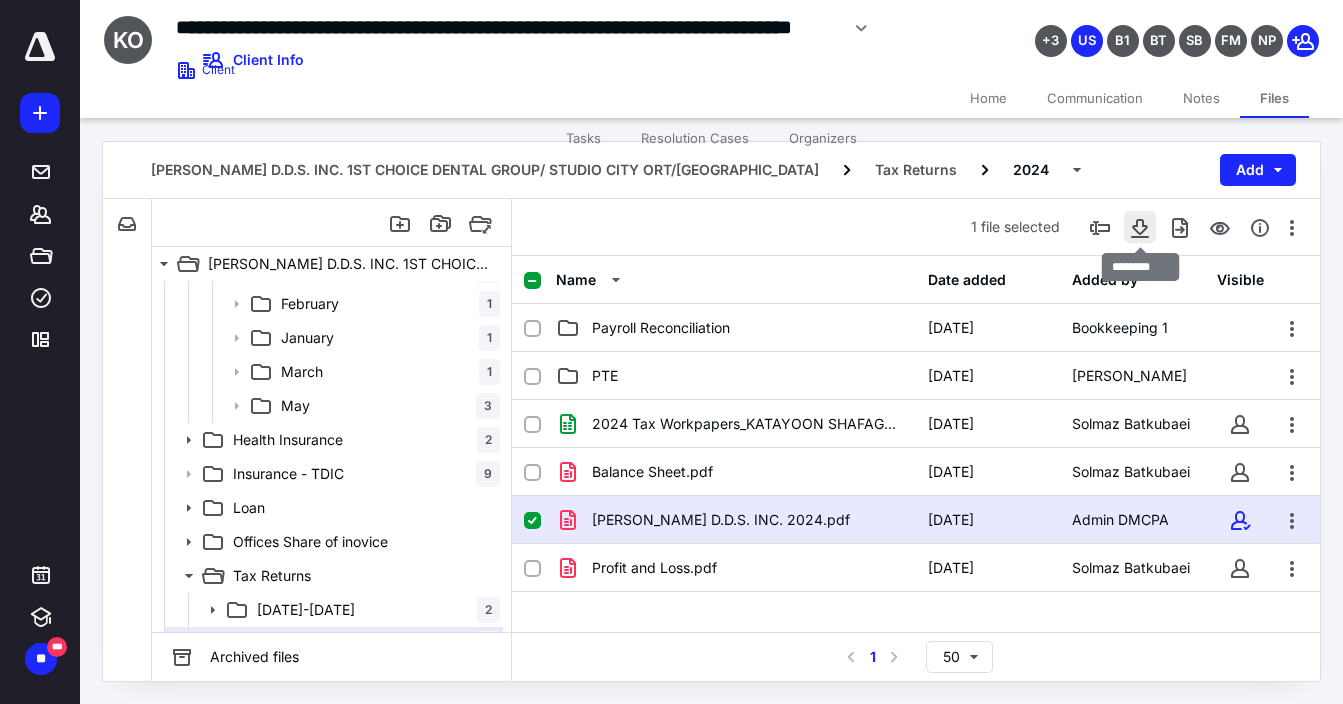 click at bounding box center [1140, 227] 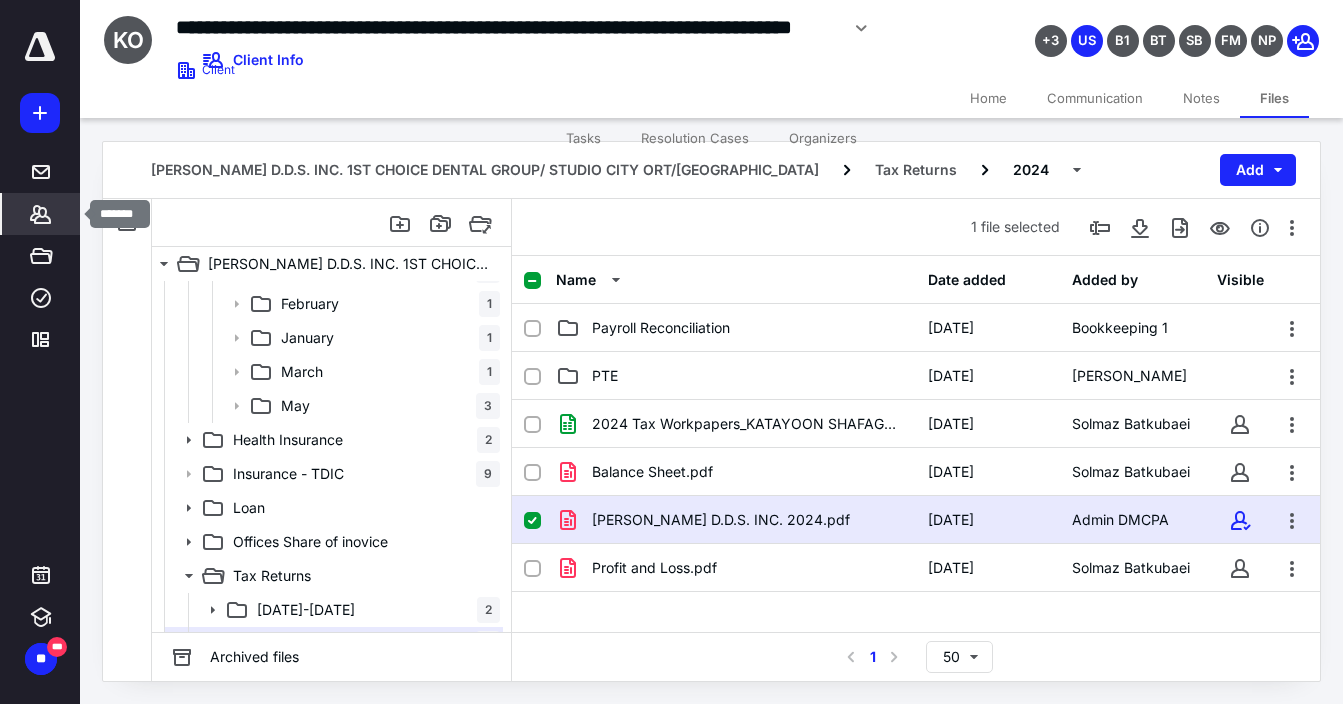 click on "*******" at bounding box center [41, 214] 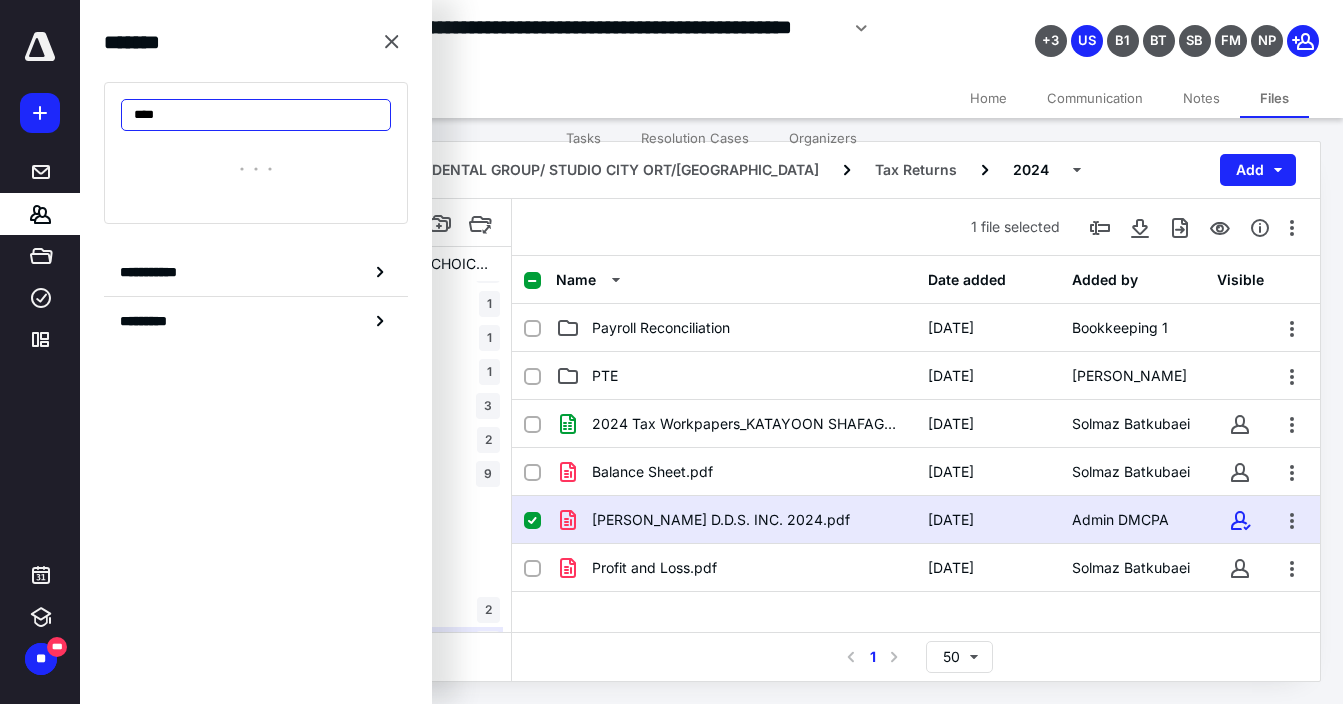 type on "*****" 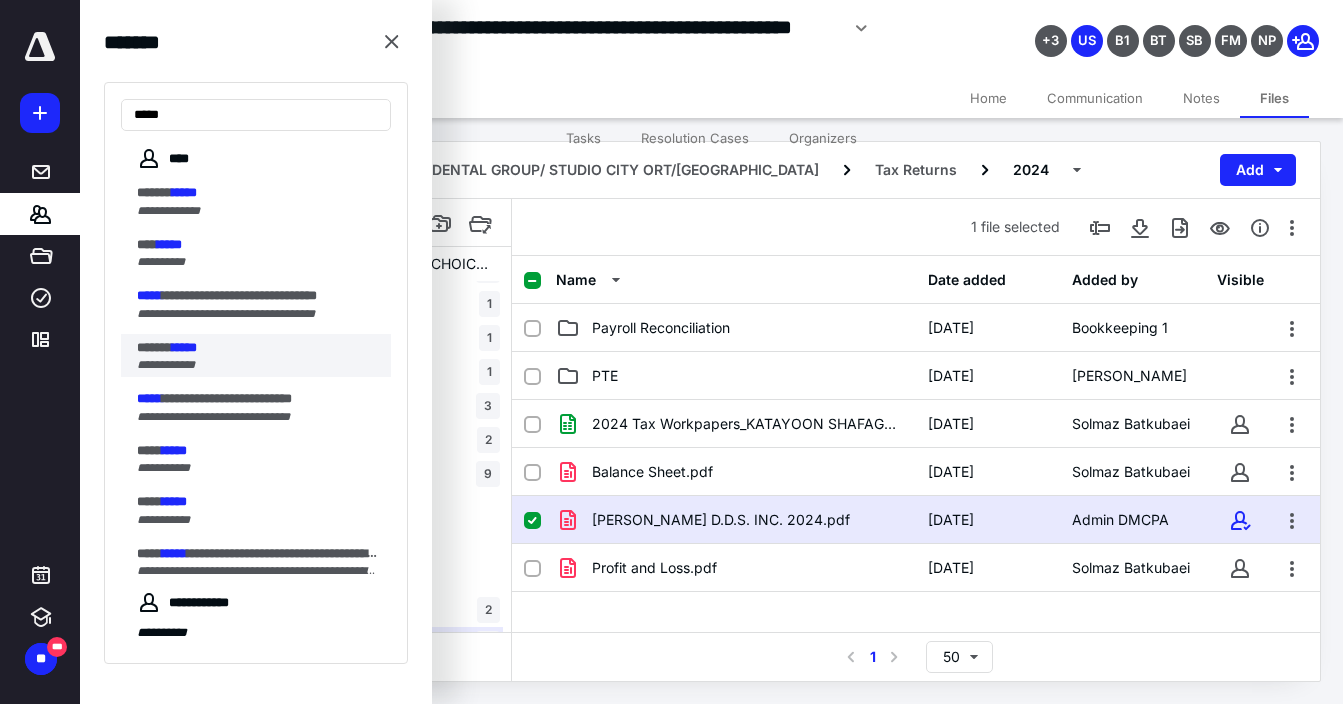 click on "****** *****" at bounding box center (258, 348) 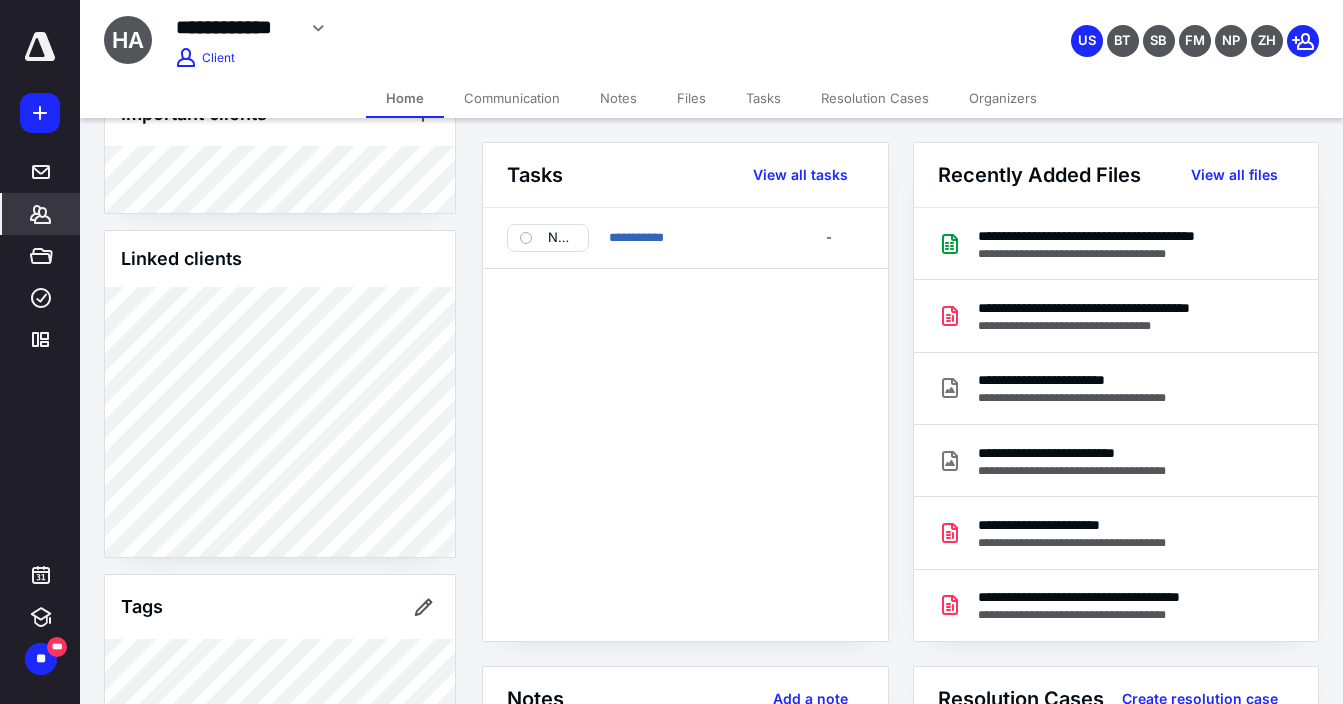 scroll, scrollTop: 1743, scrollLeft: 0, axis: vertical 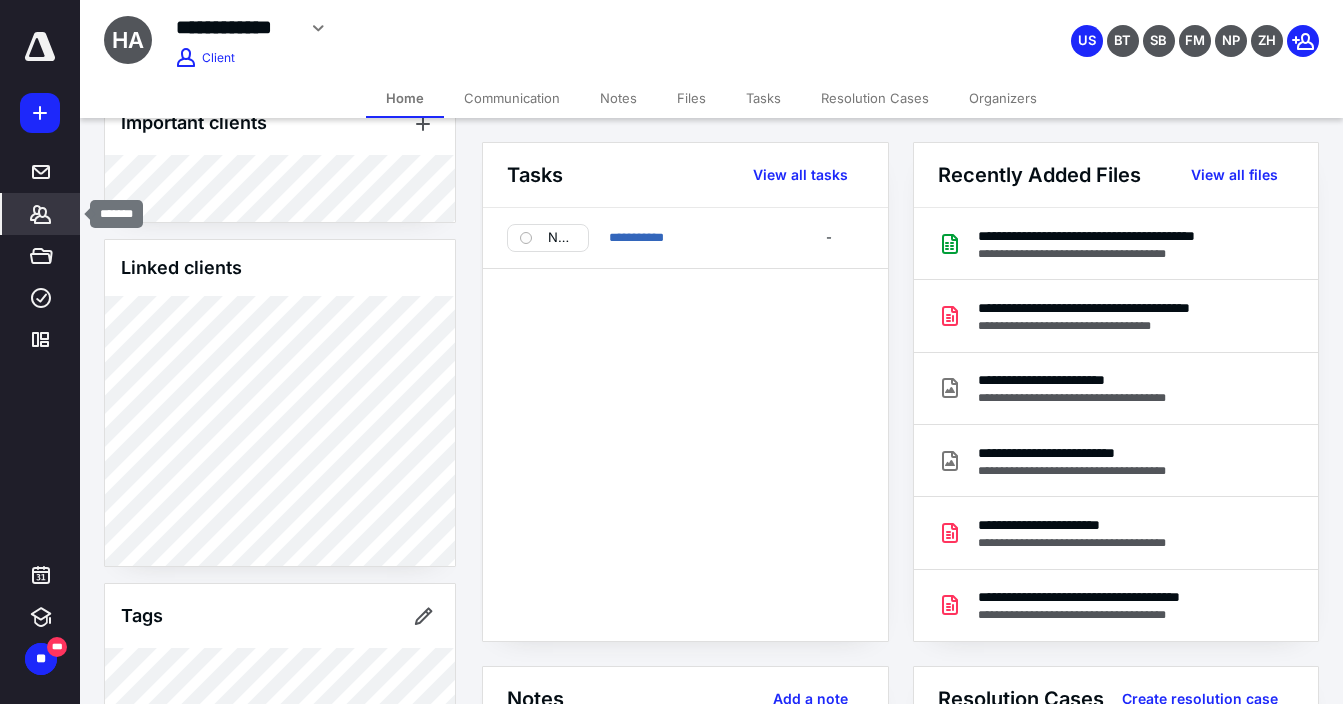 click 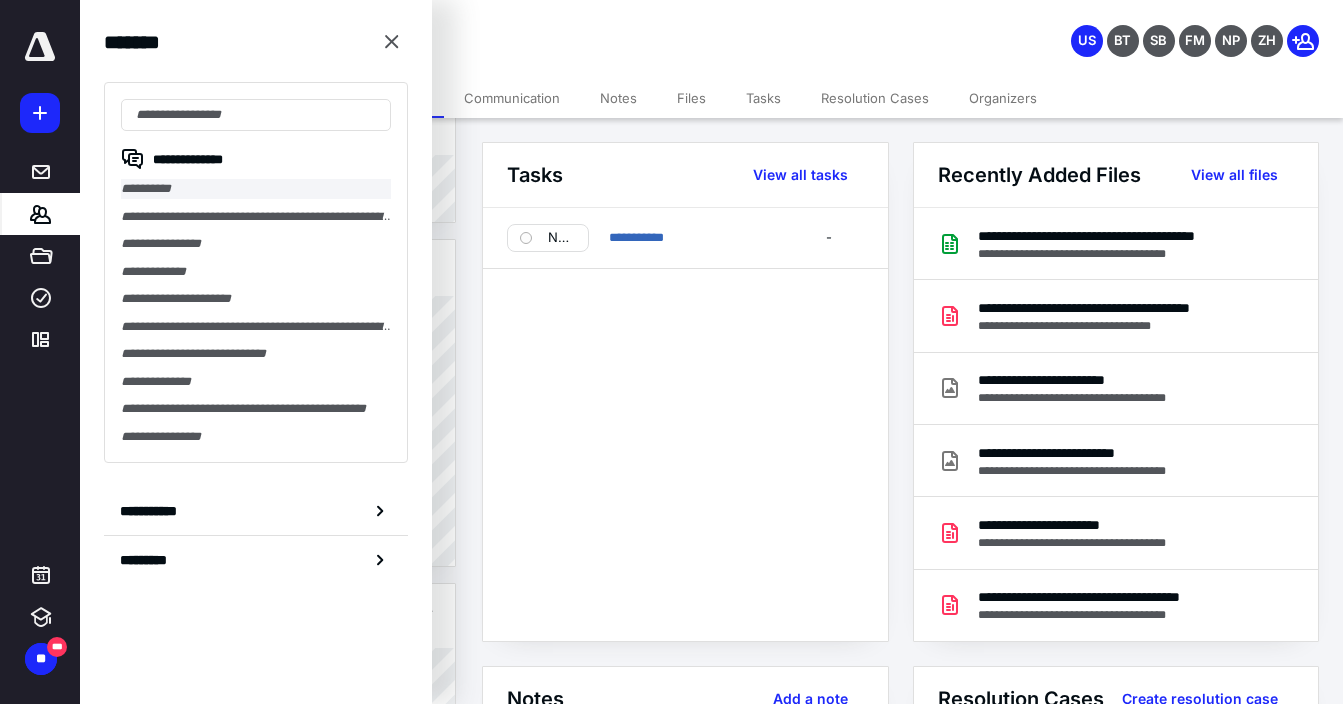 click on "**********" at bounding box center [256, 189] 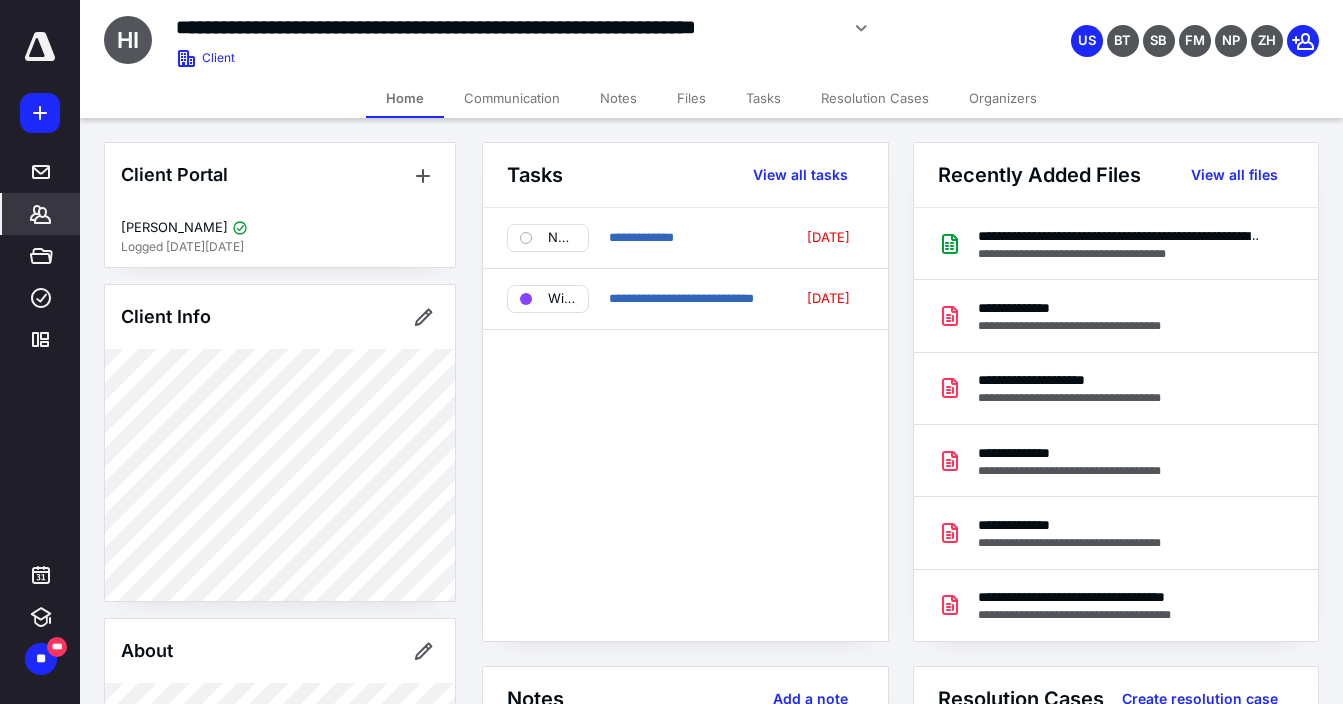 click on "Notes" at bounding box center (618, 98) 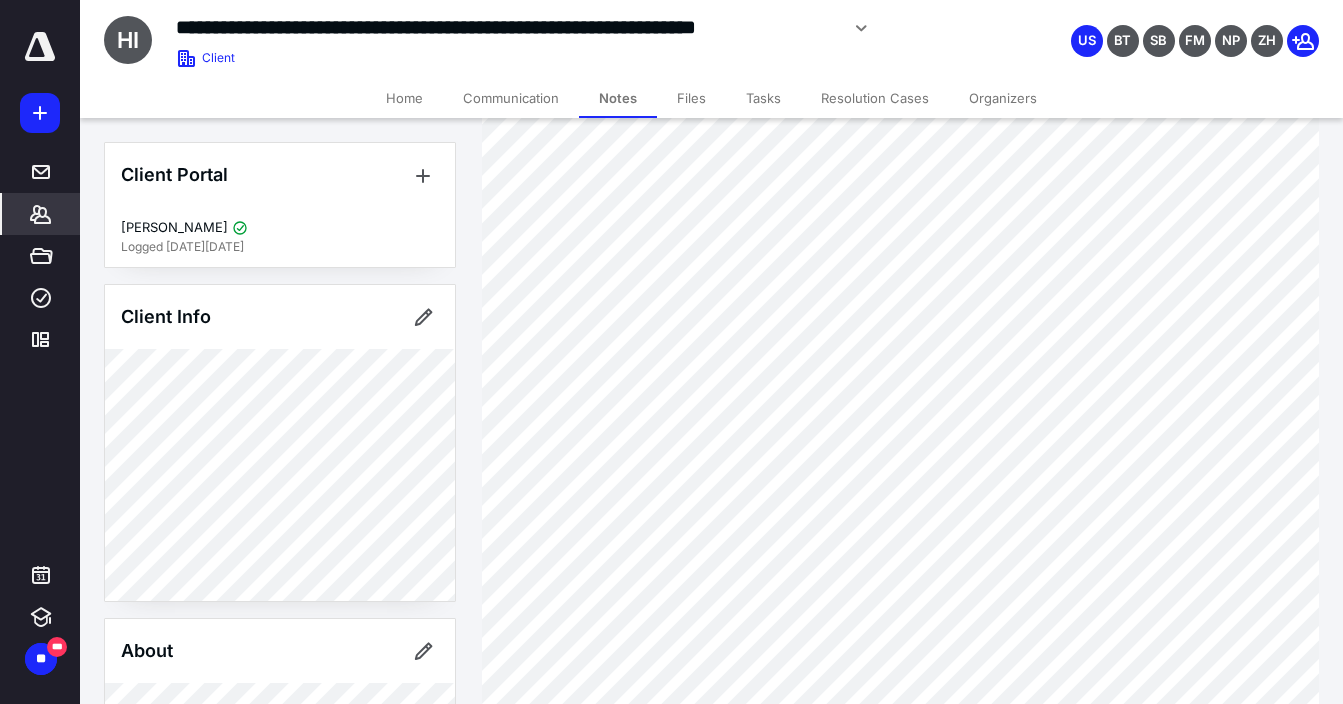 scroll, scrollTop: 148, scrollLeft: 0, axis: vertical 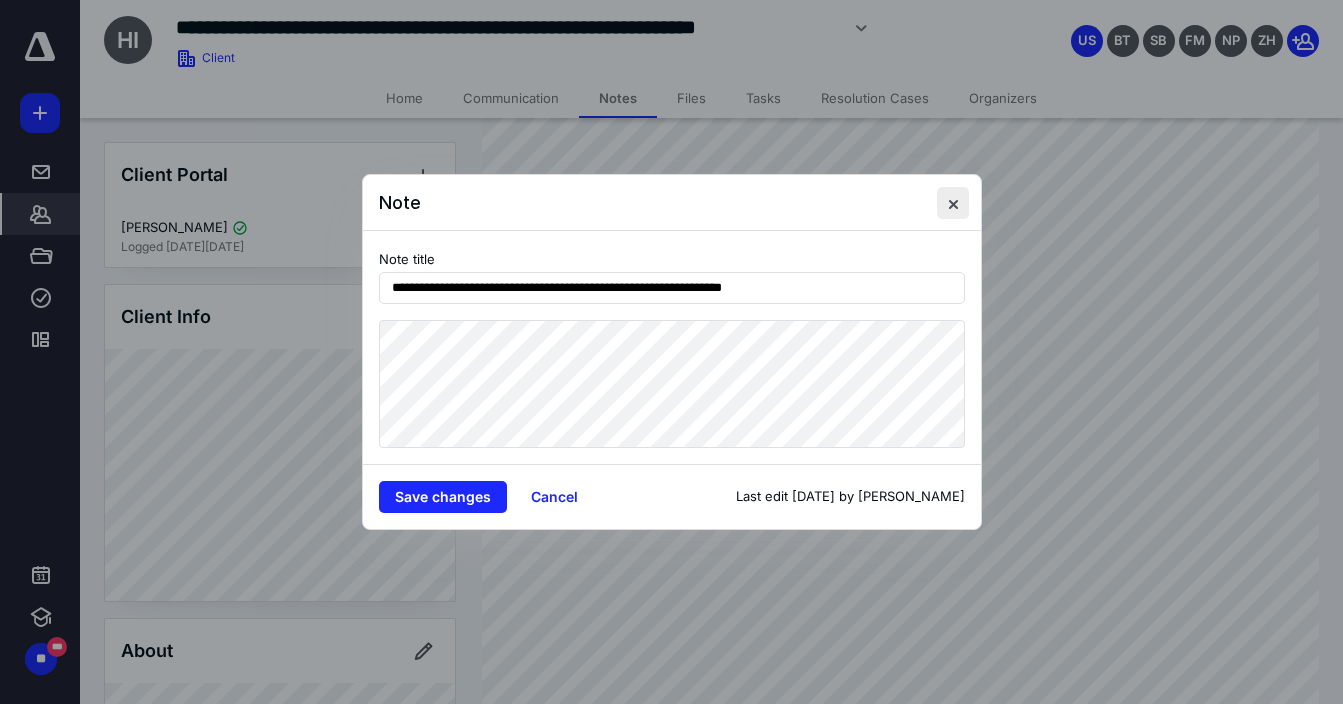 click at bounding box center (953, 203) 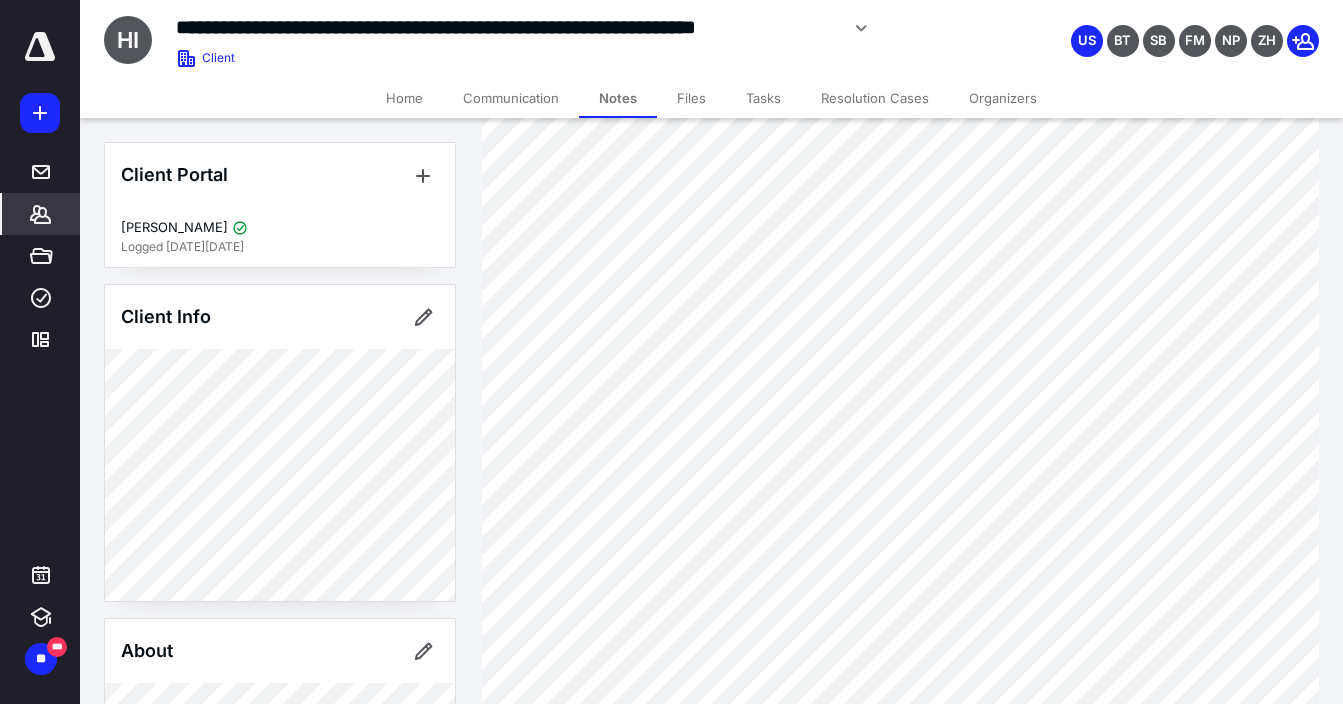 scroll, scrollTop: 1574, scrollLeft: 0, axis: vertical 